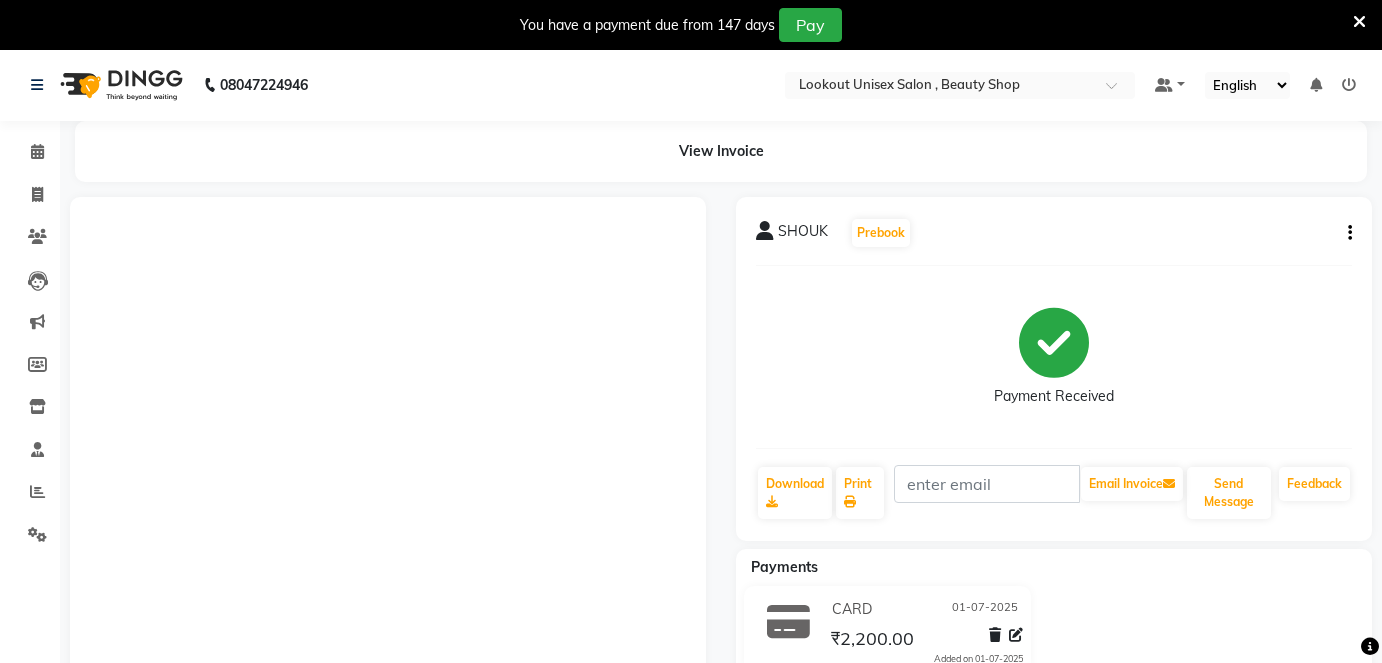 scroll, scrollTop: 0, scrollLeft: 0, axis: both 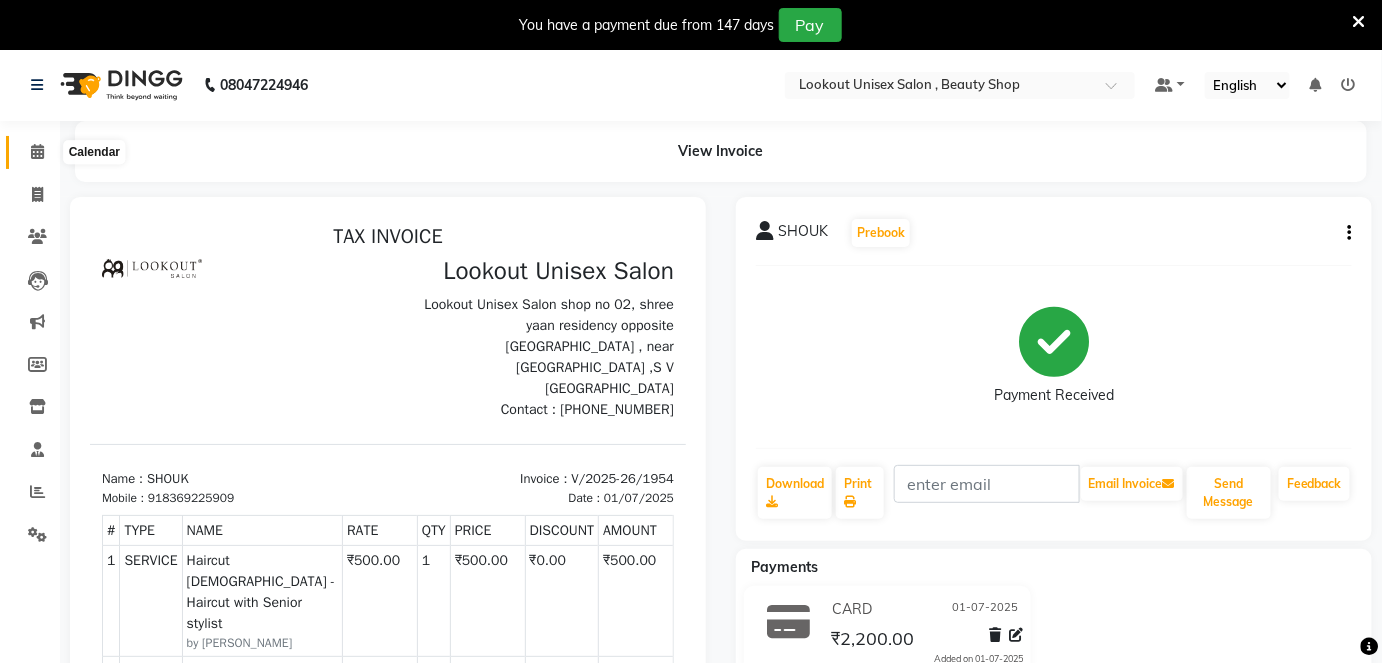 click 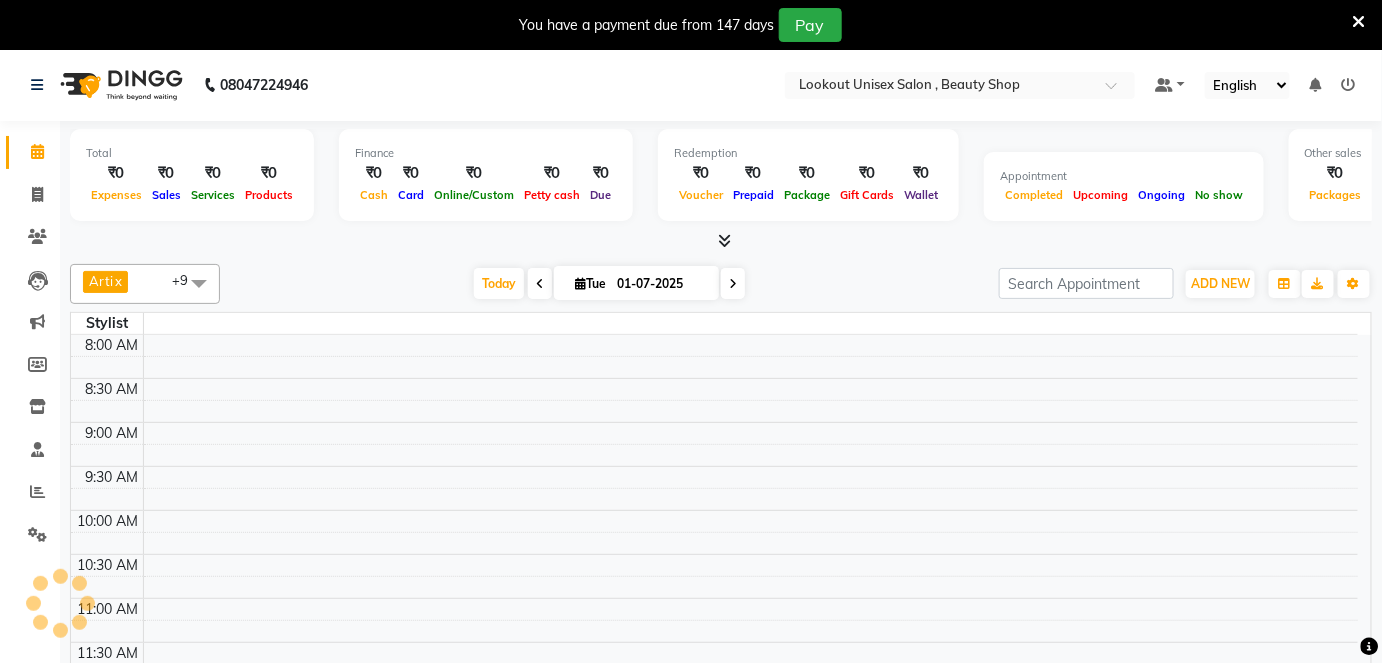 scroll, scrollTop: 0, scrollLeft: 0, axis: both 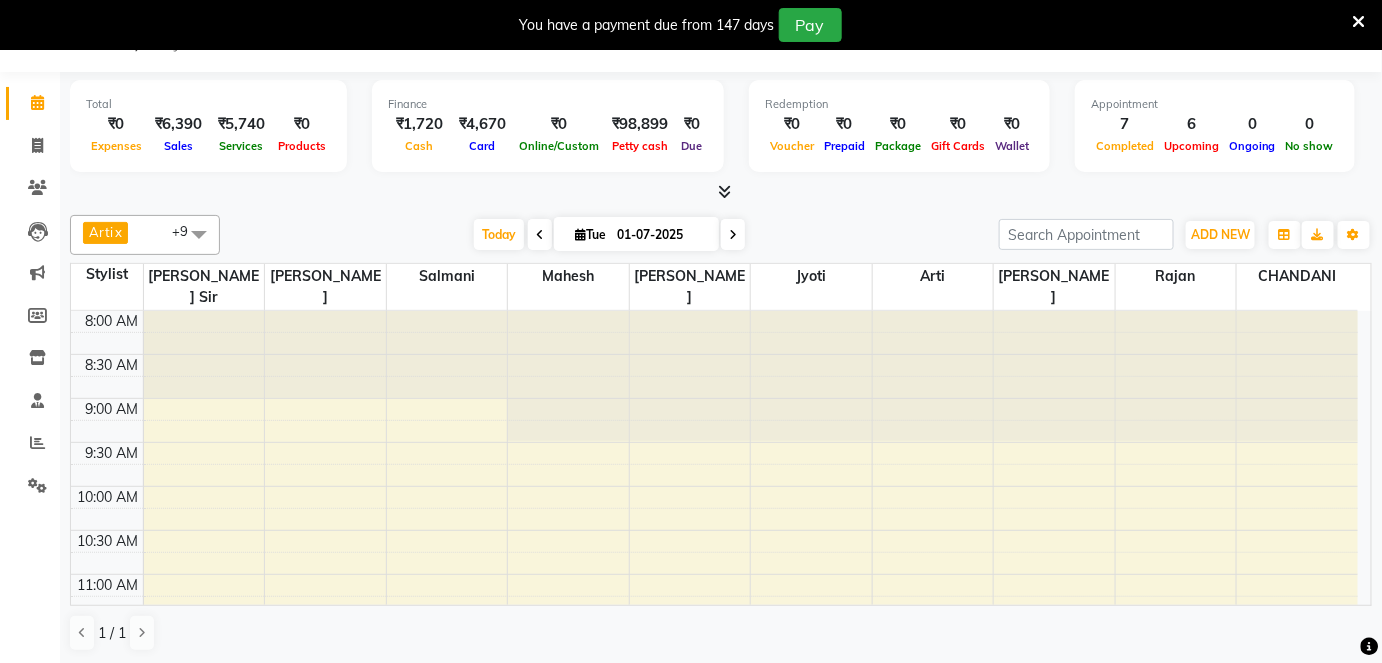 click at bounding box center [733, 234] 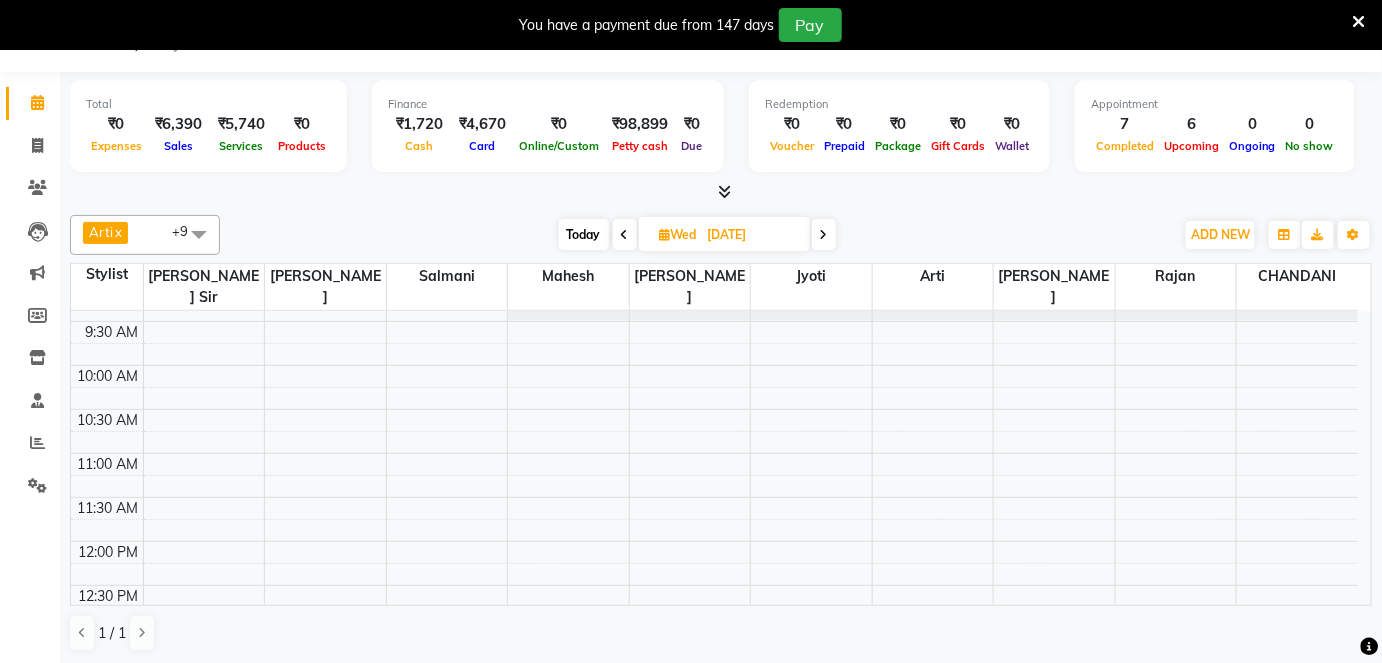 scroll, scrollTop: 81, scrollLeft: 0, axis: vertical 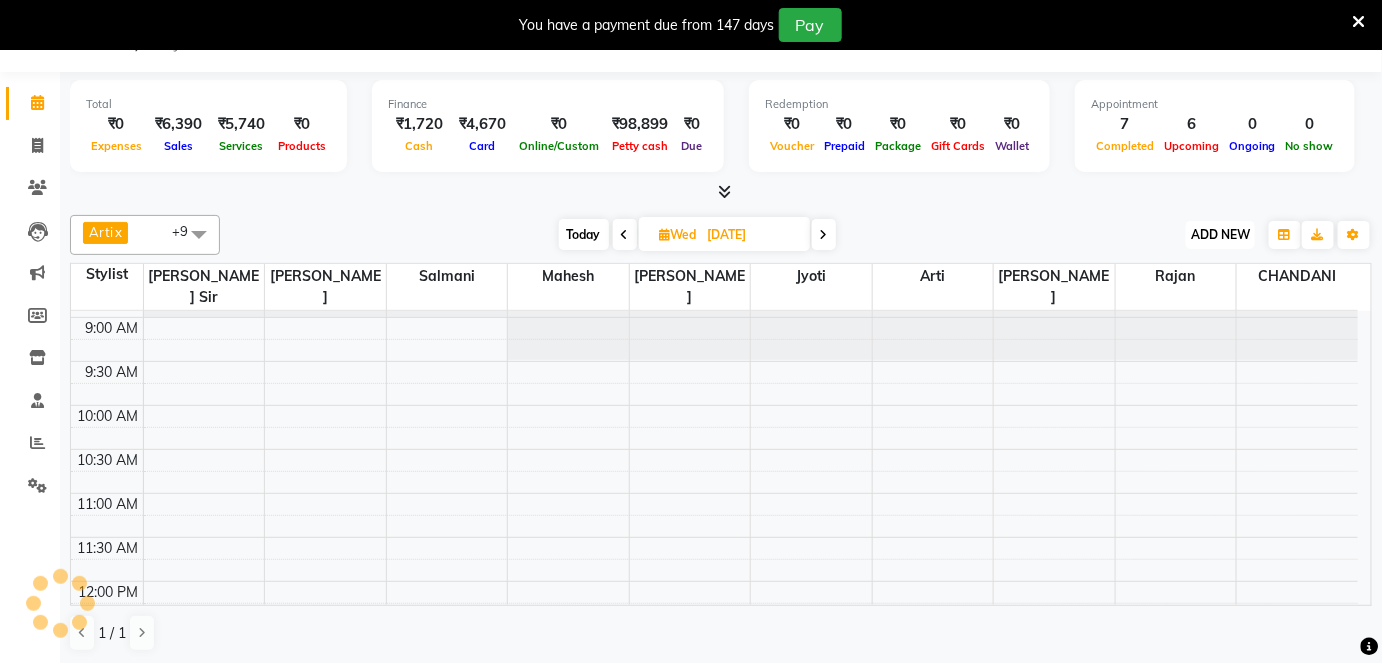 click on "ADD NEW" at bounding box center [1220, 234] 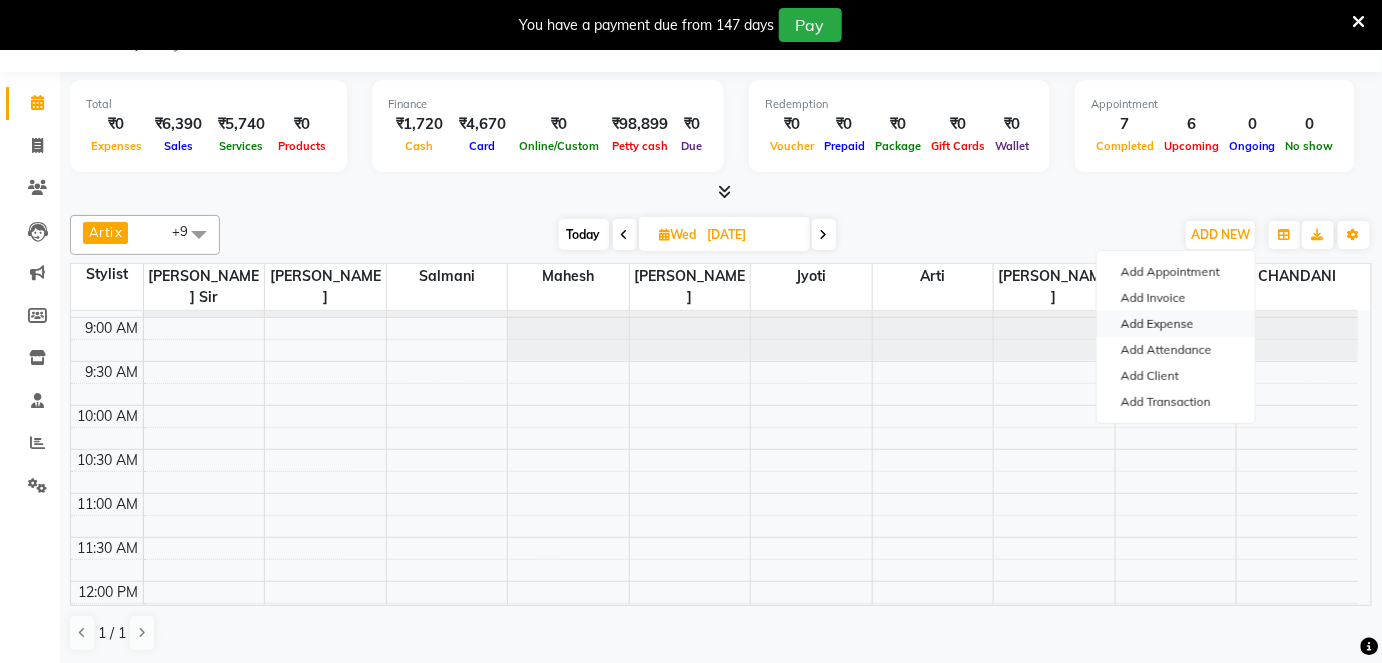 click on "Add Expense" at bounding box center (1176, 324) 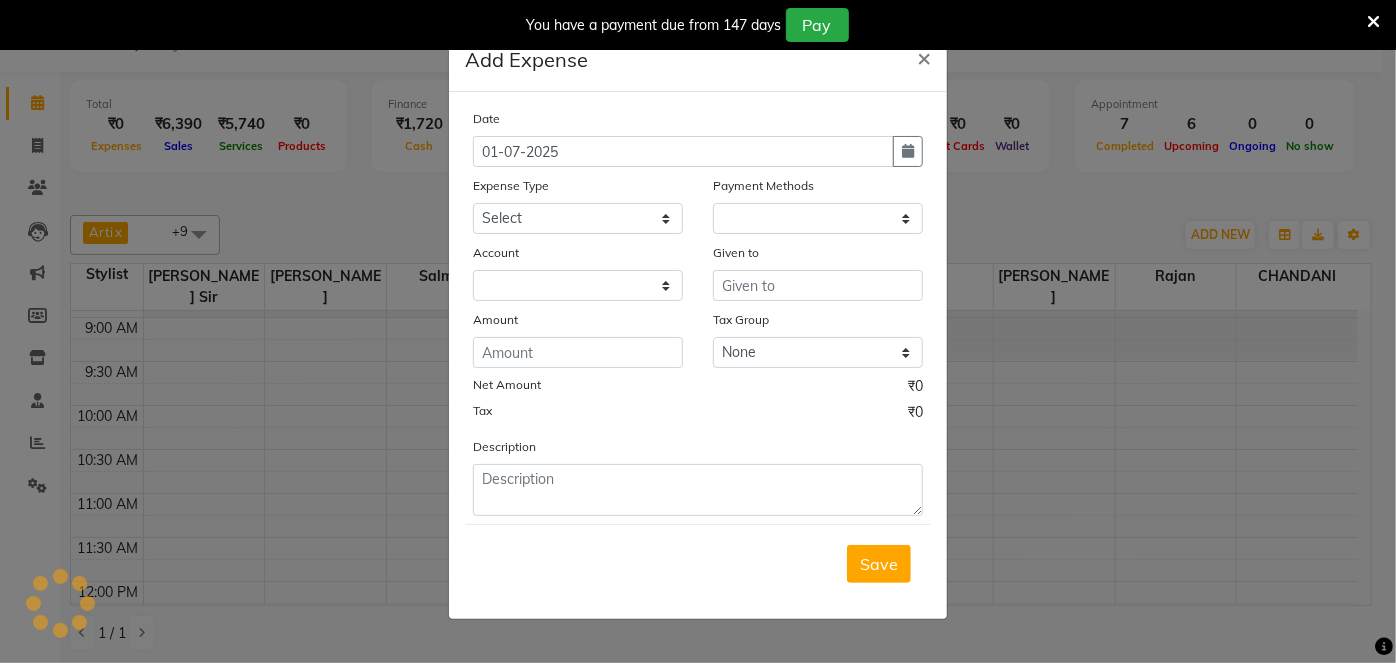 select on "1" 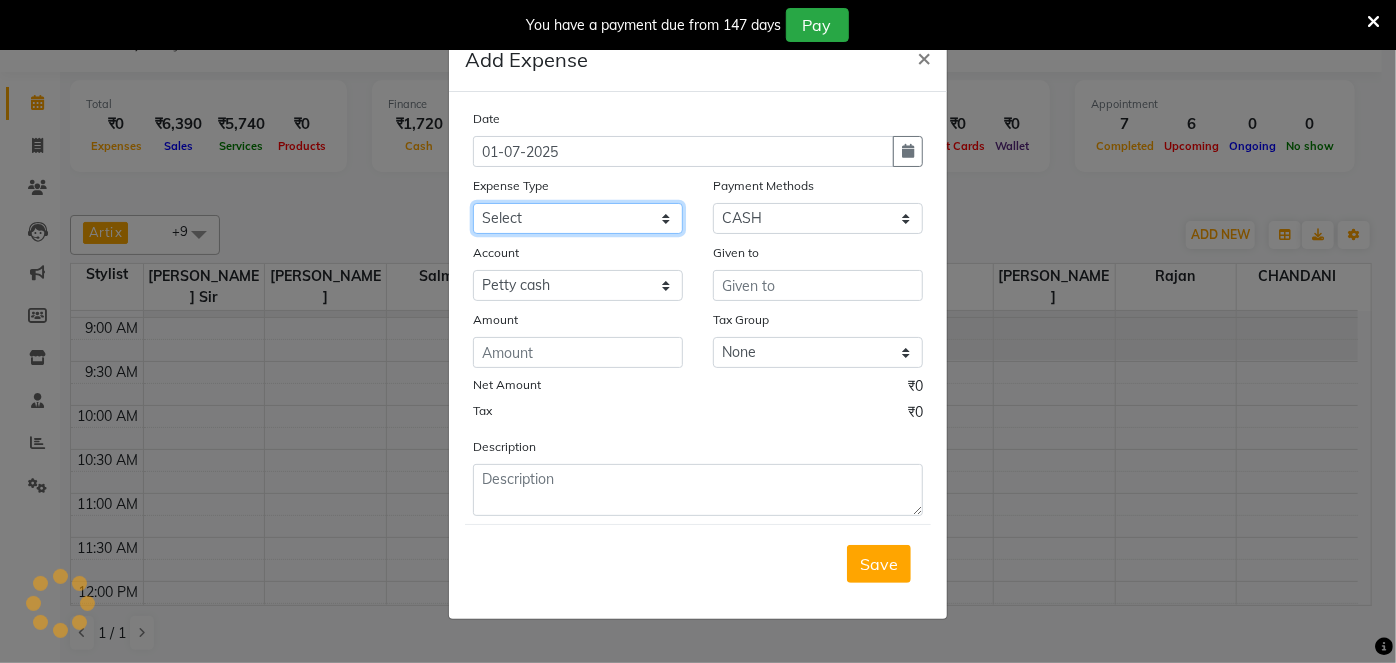 click on "Select Advance Salary Bank charges Cash transfer to bank Cash transfer to Owner Commission Given to Staff Equipment Miscellaneous Other Product Salary Given to Staff Small Temple Box Staff Welfare Tea & Refreshment" 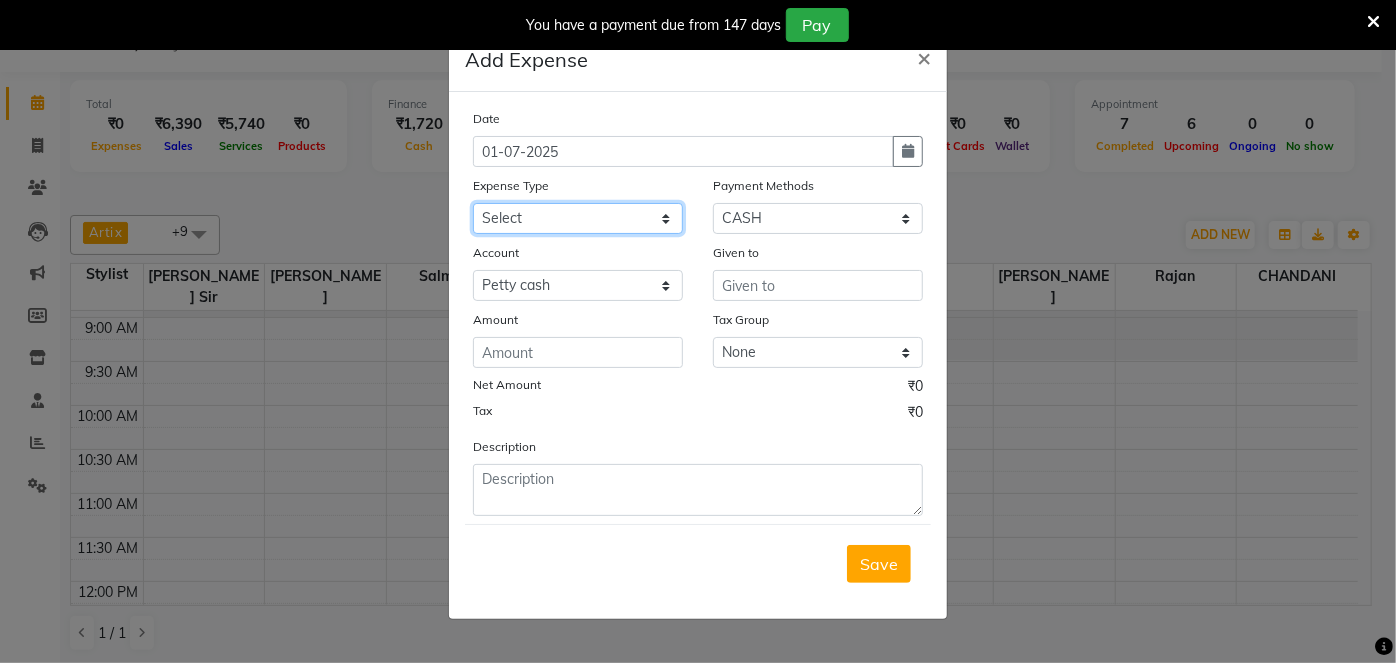 select on "19630" 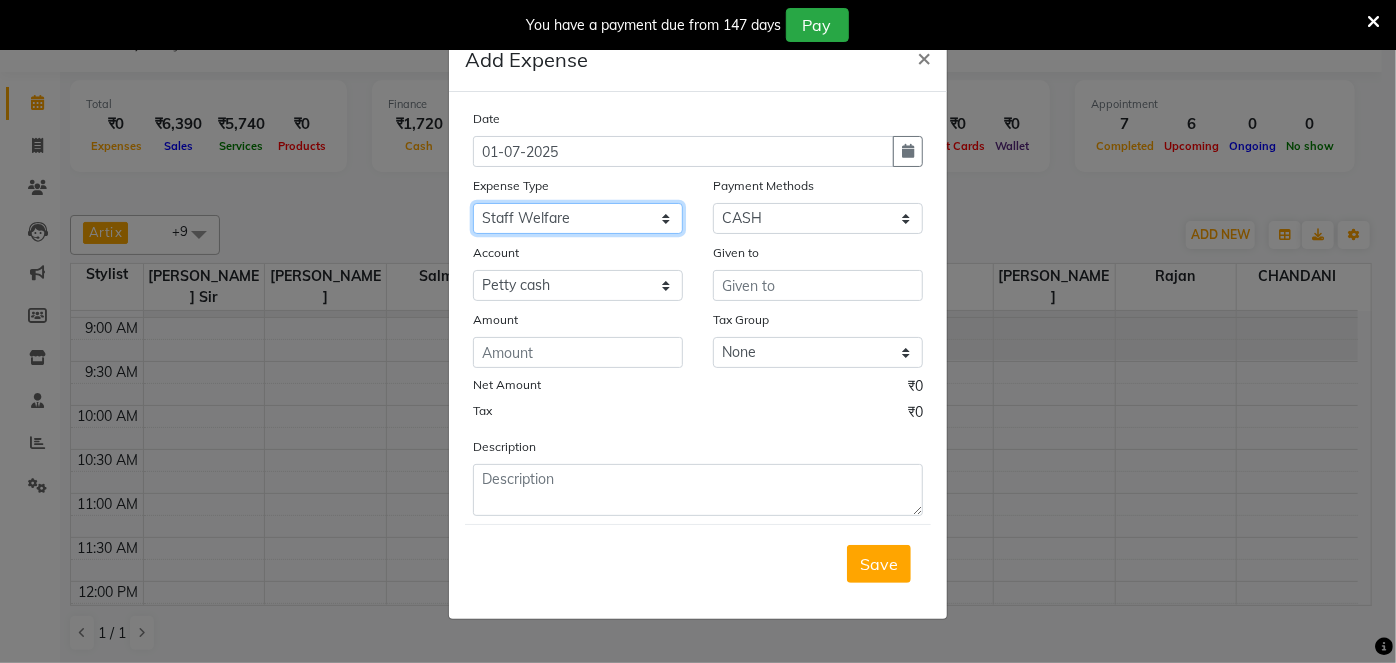 click on "Select Advance Salary Bank charges Cash transfer to bank Cash transfer to Owner Commission Given to Staff Equipment Miscellaneous Other Product Salary Given to Staff Small Temple Box Staff Welfare Tea & Refreshment" 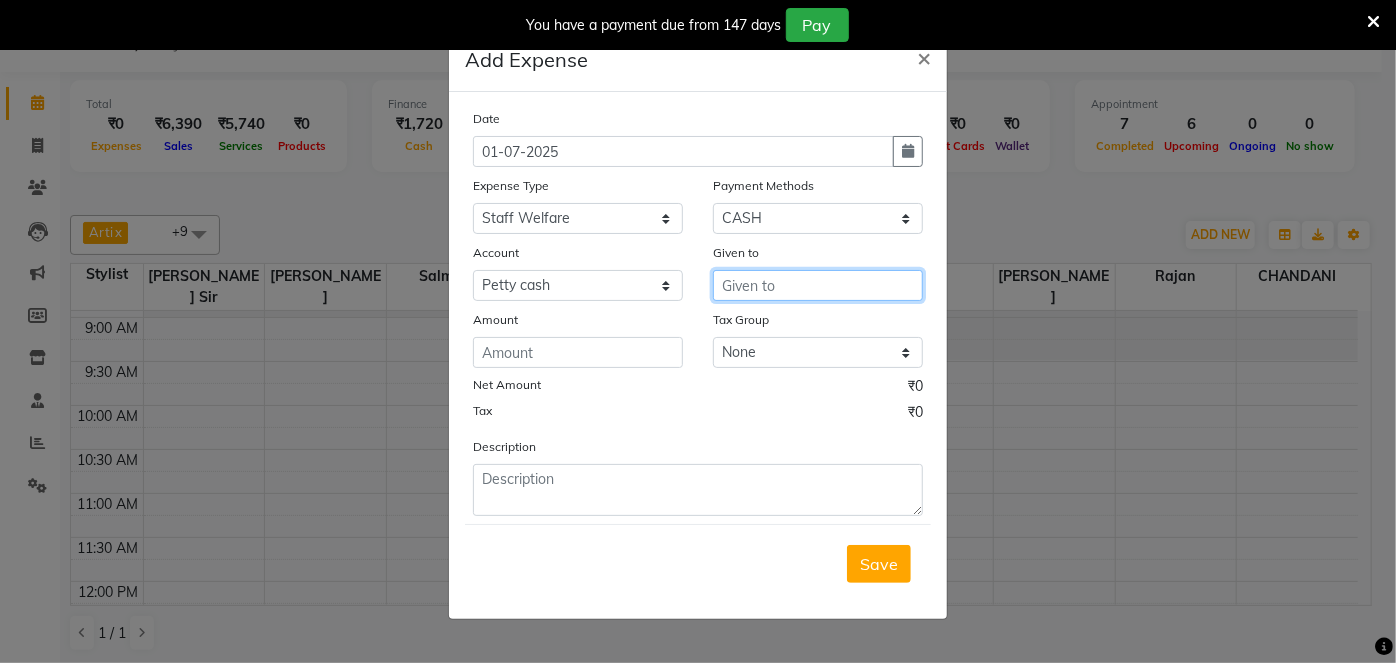 click at bounding box center [818, 285] 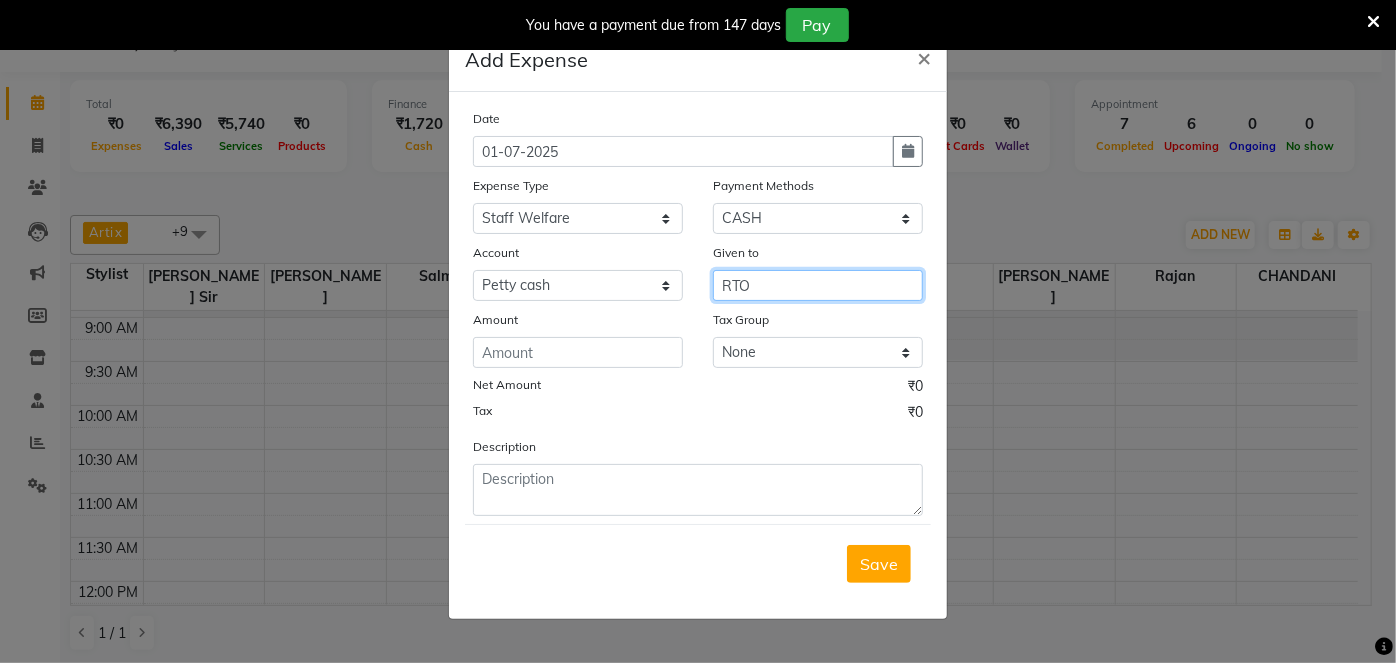 type on "RTO" 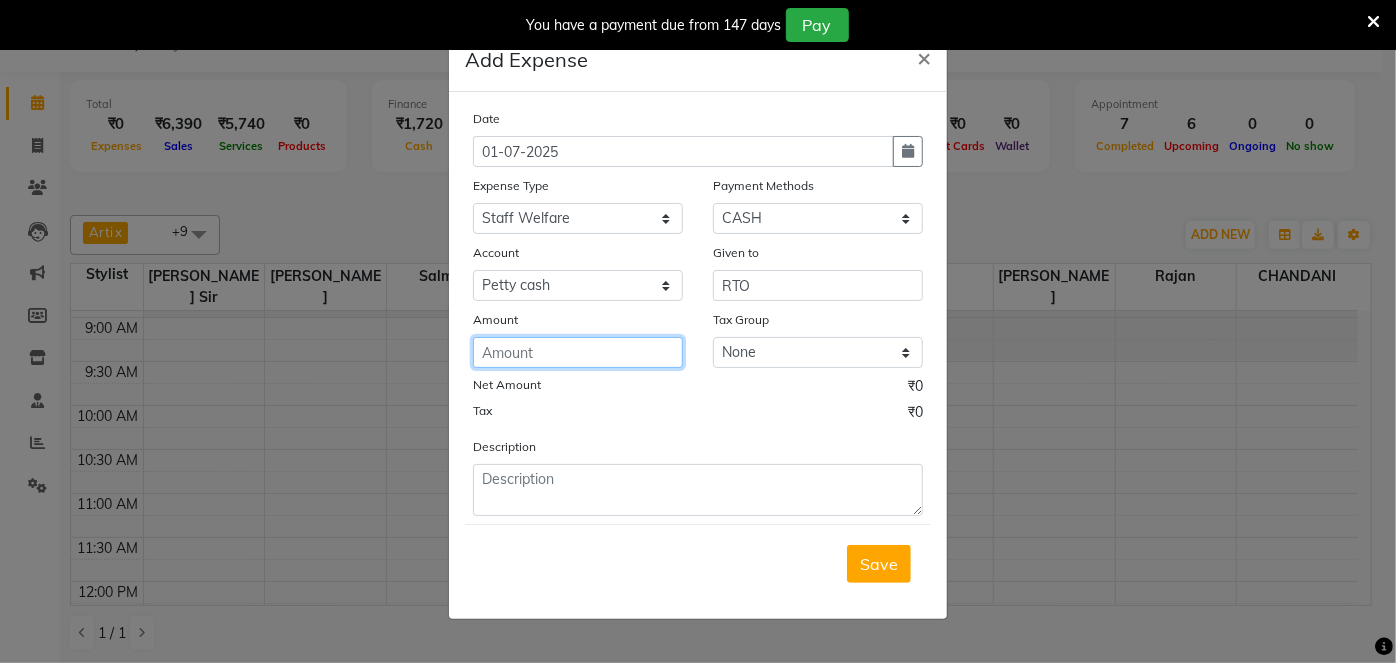 click 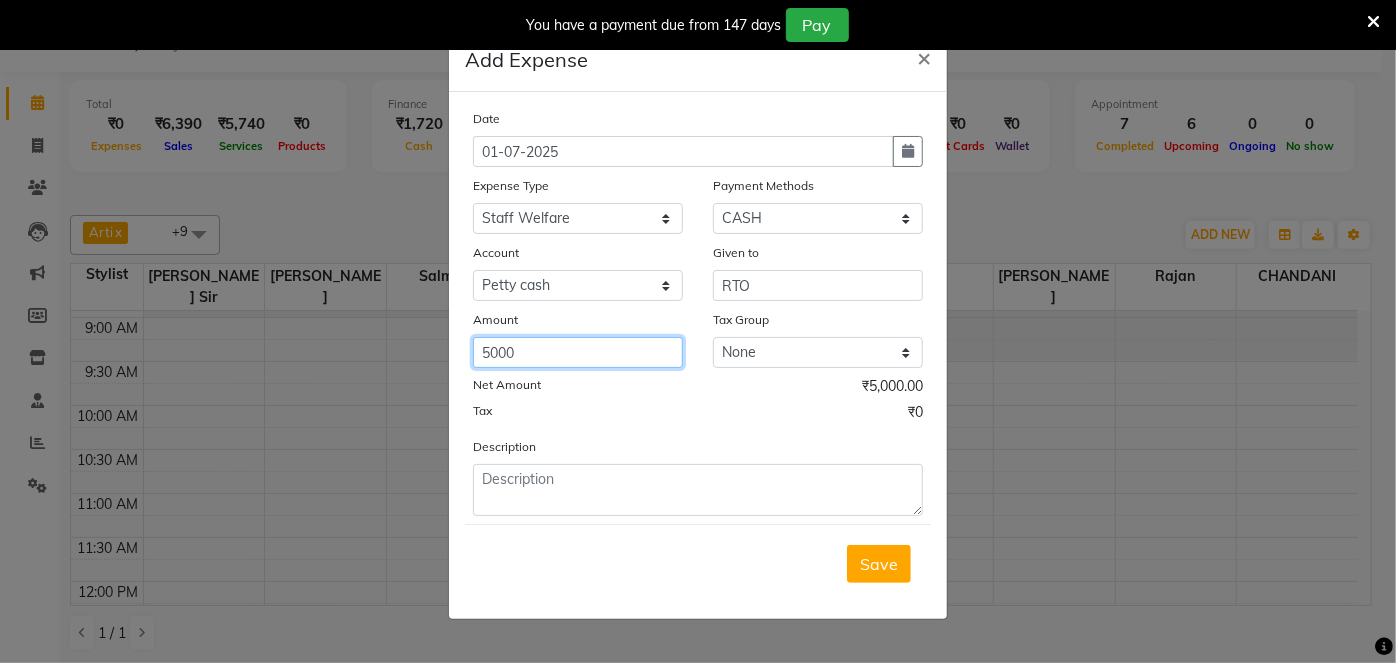type on "5000" 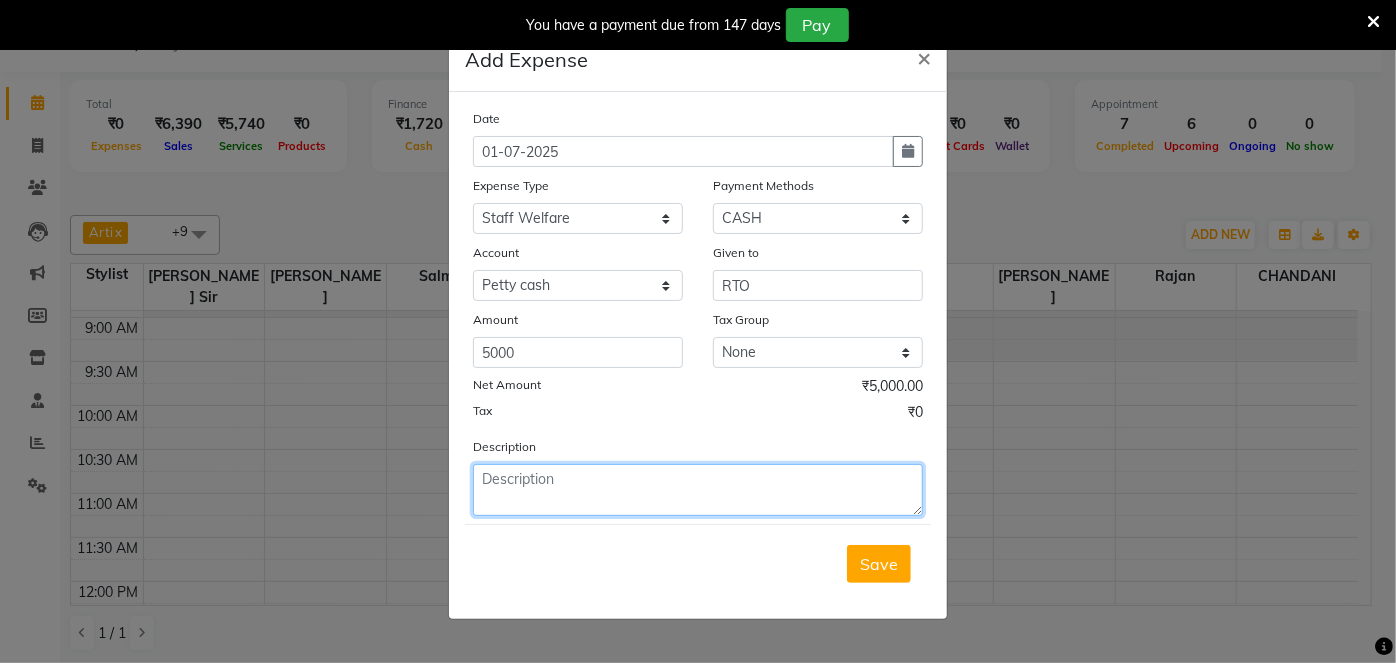 drag, startPoint x: 480, startPoint y: 476, endPoint x: 538, endPoint y: 490, distance: 59.665737 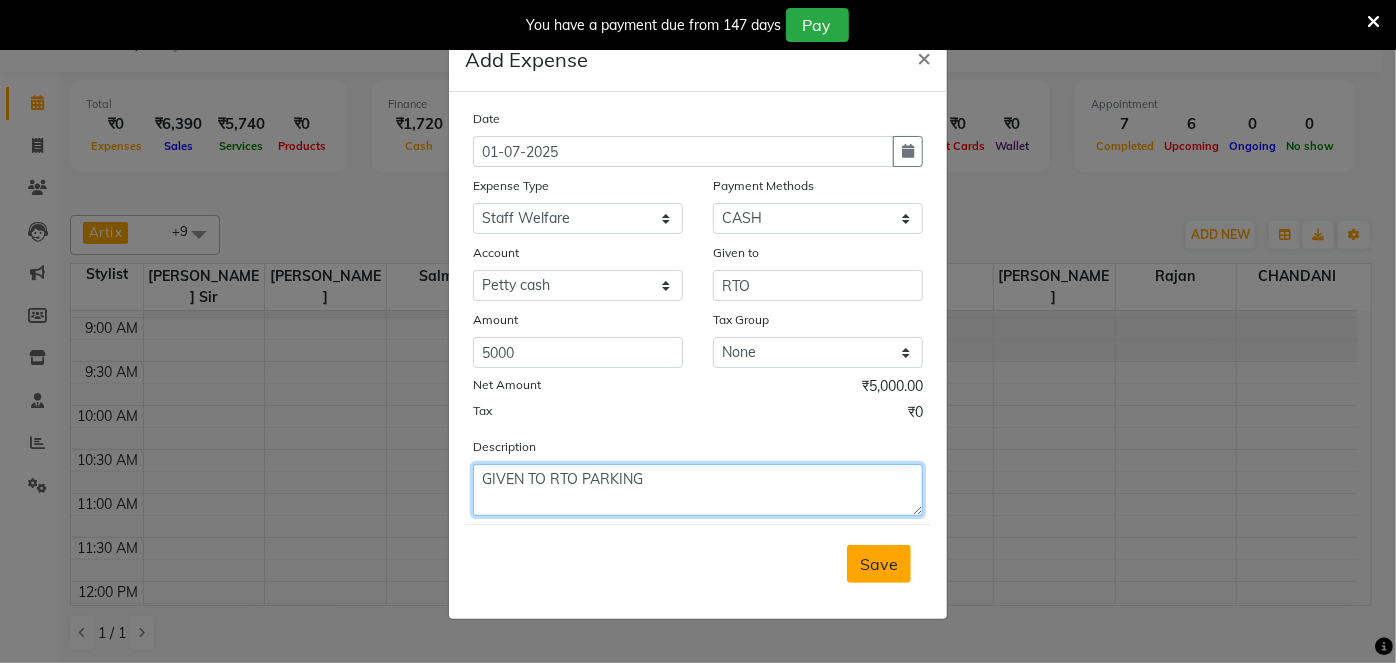 type on "GIVEN TO RTO PARKING" 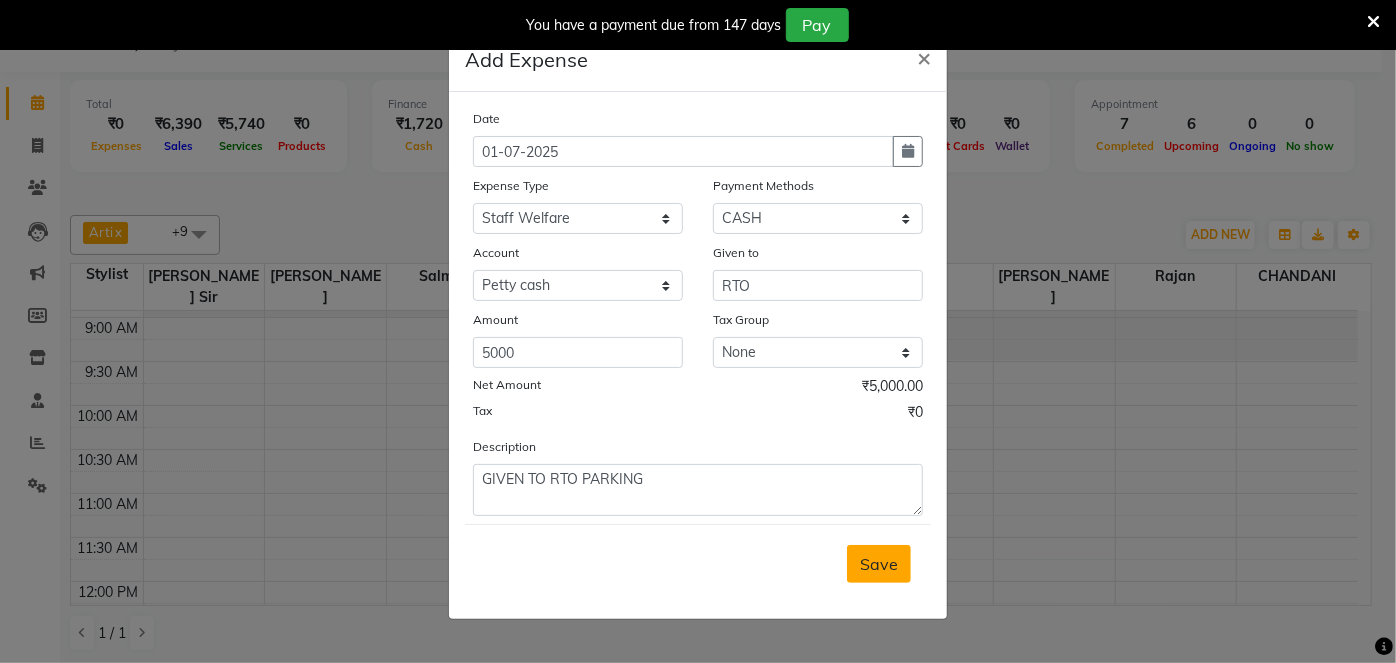 click on "Save" at bounding box center (879, 564) 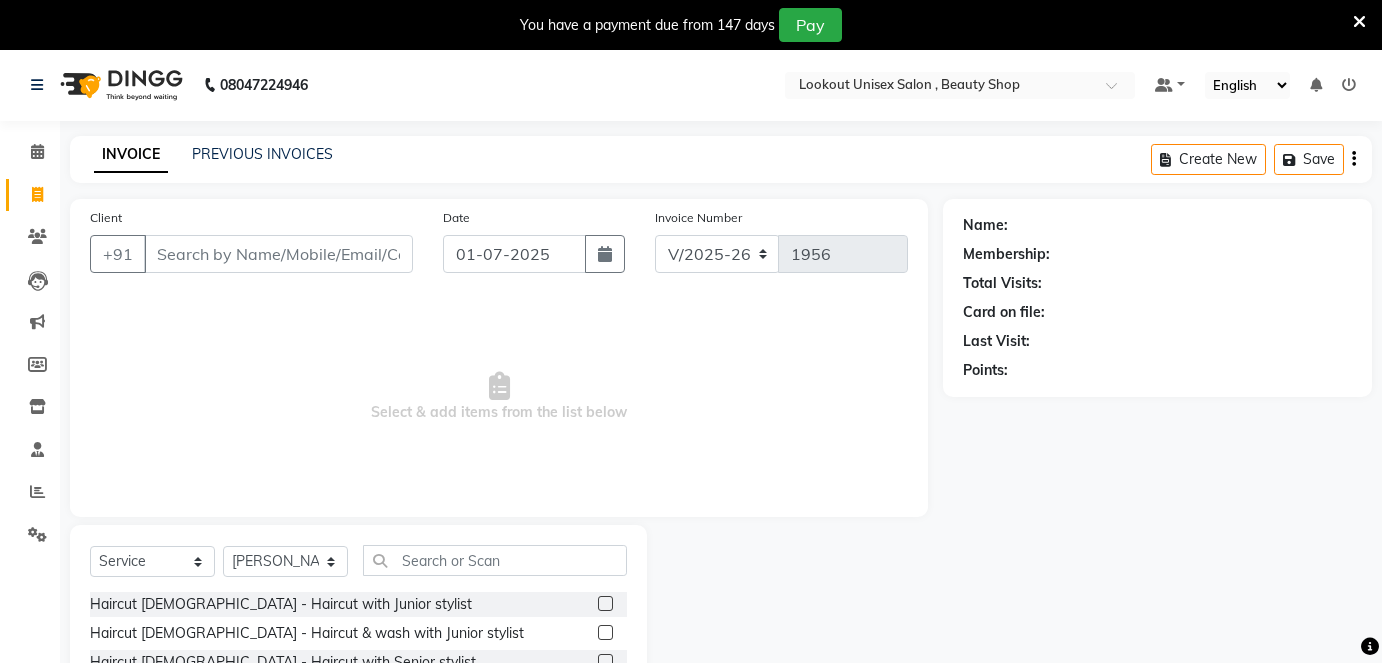 select on "7658" 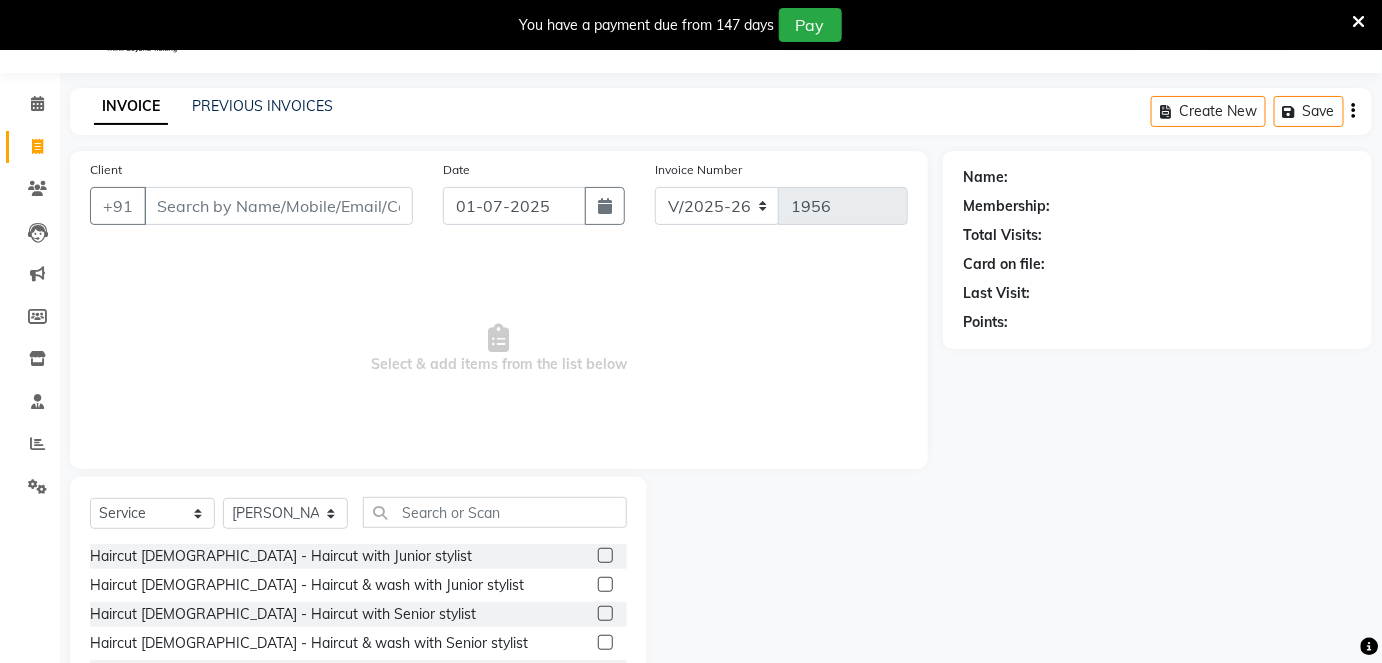 scroll, scrollTop: 0, scrollLeft: 0, axis: both 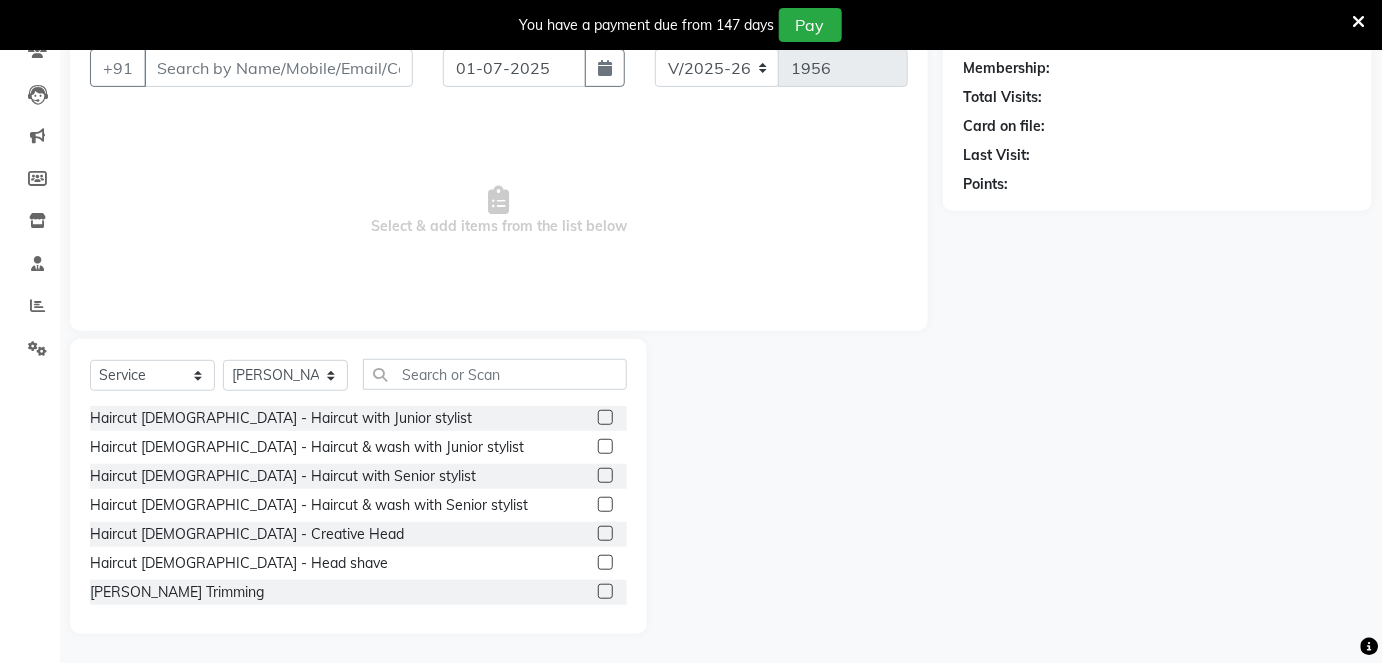 click 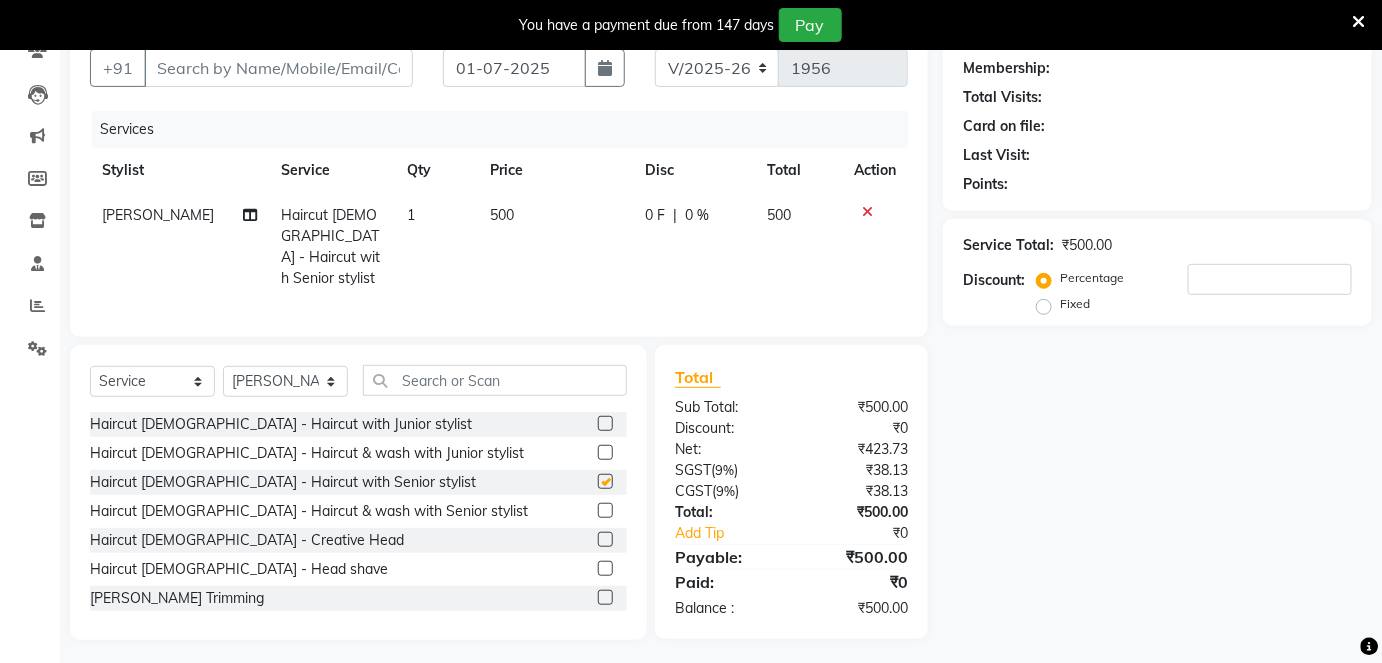 checkbox on "false" 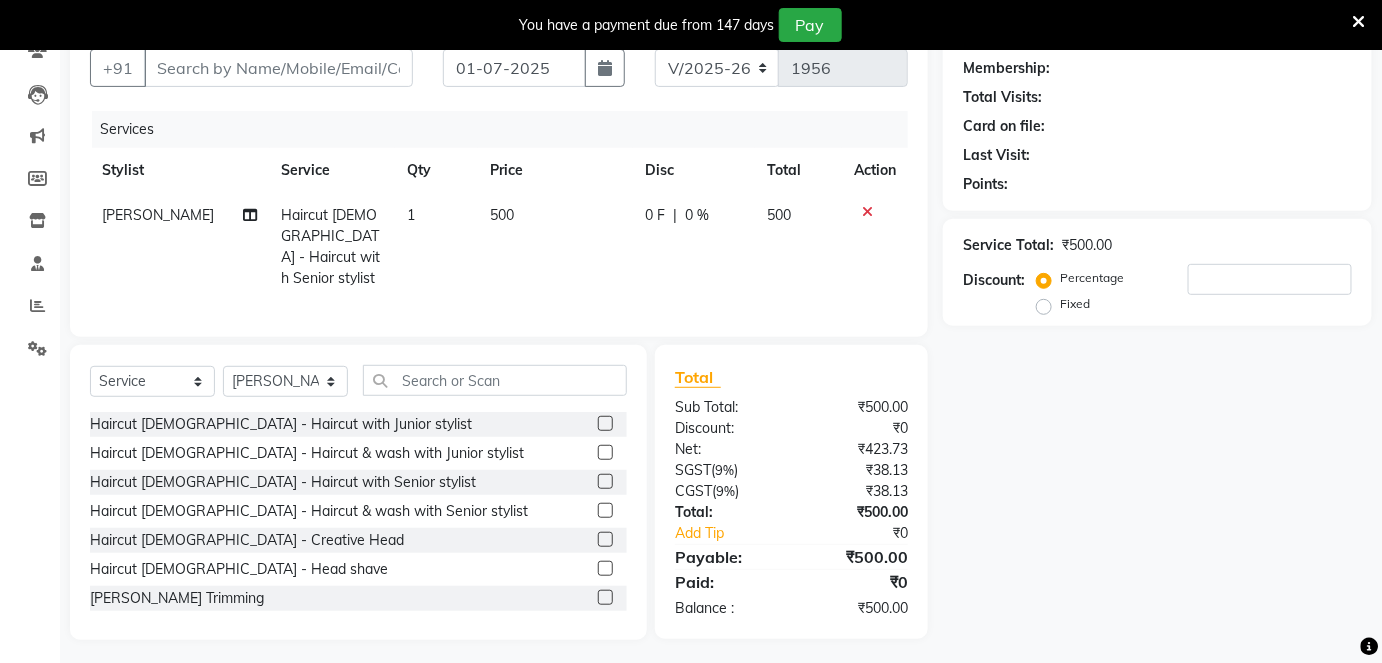 scroll, scrollTop: 0, scrollLeft: 0, axis: both 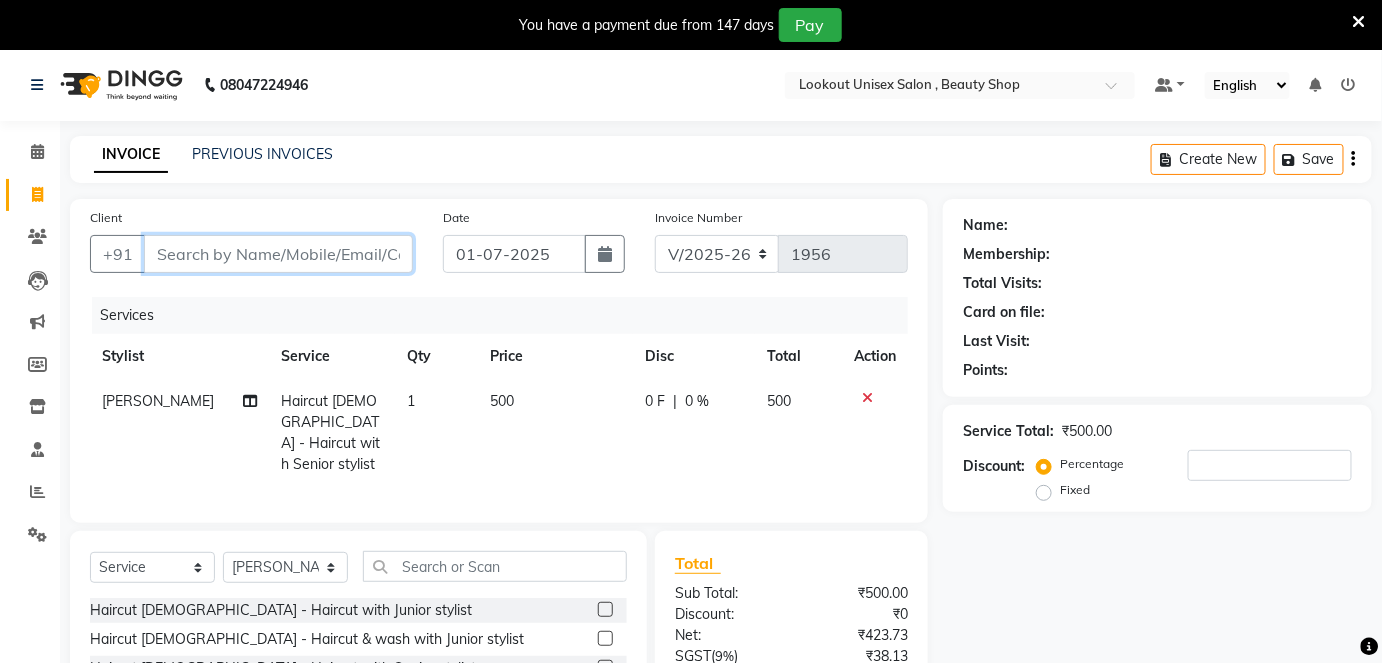 click on "Client" at bounding box center [278, 254] 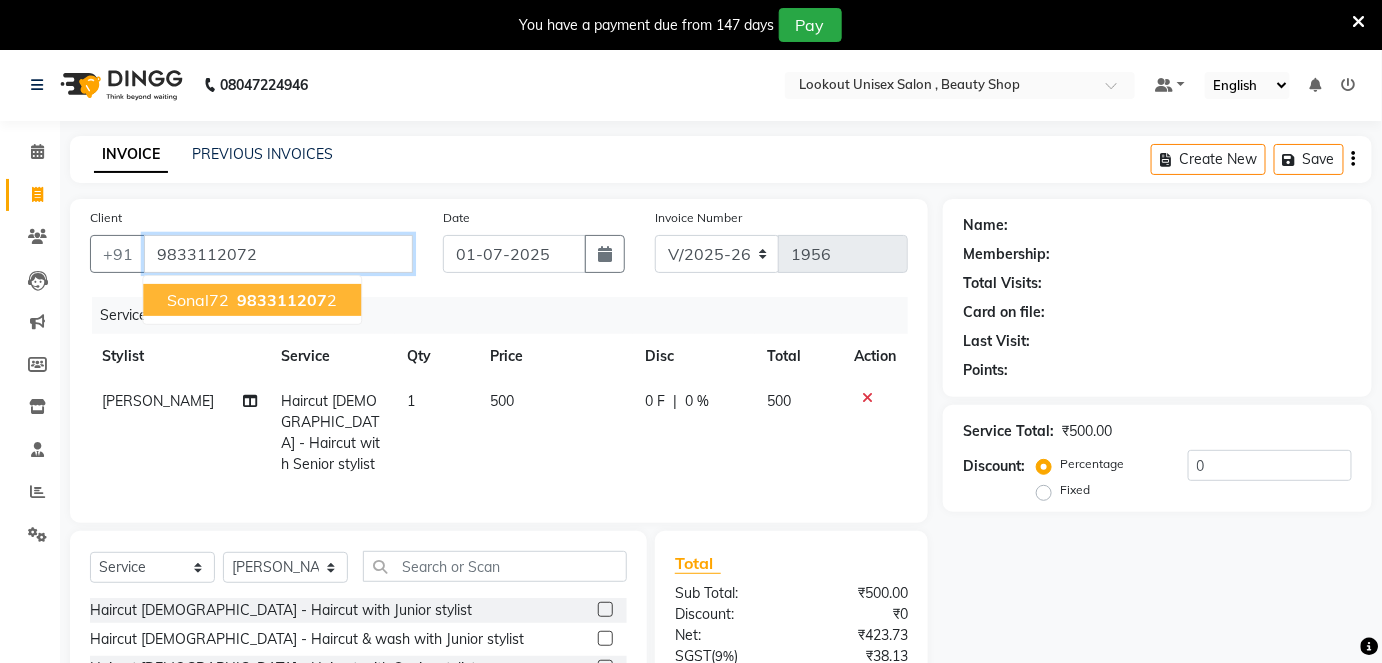 type on "9833112072" 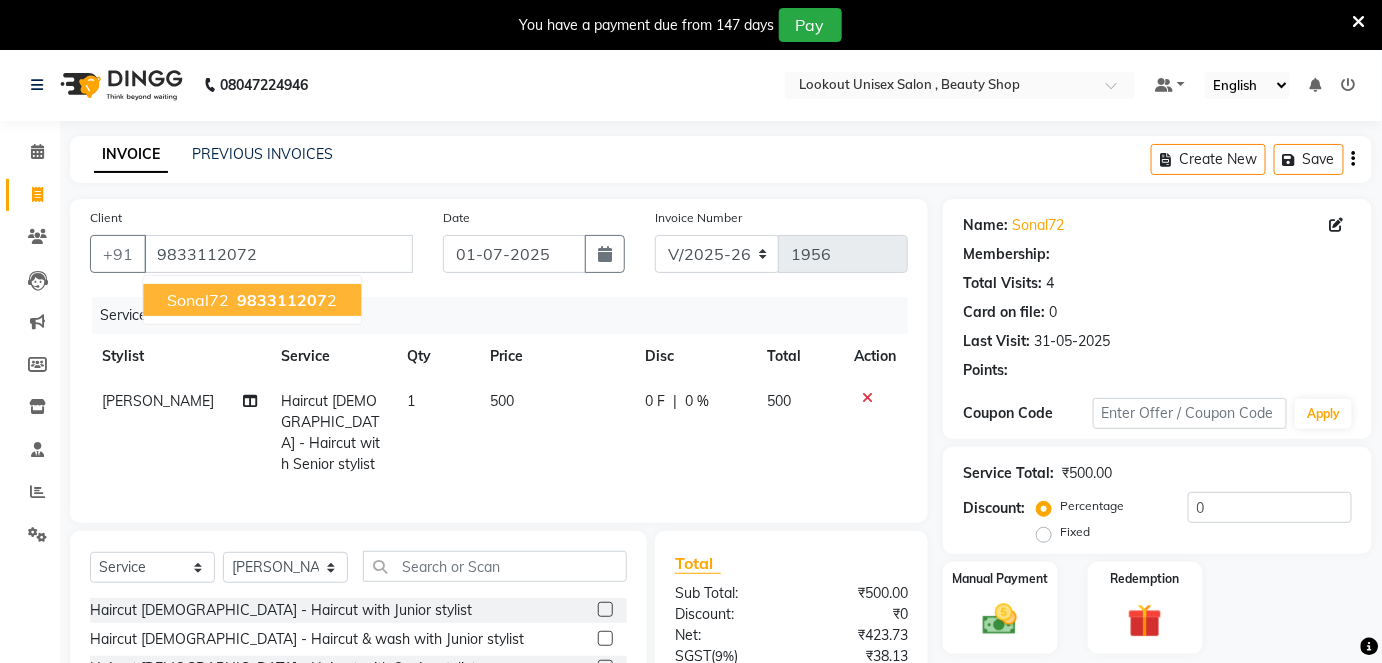 select on "1: Object" 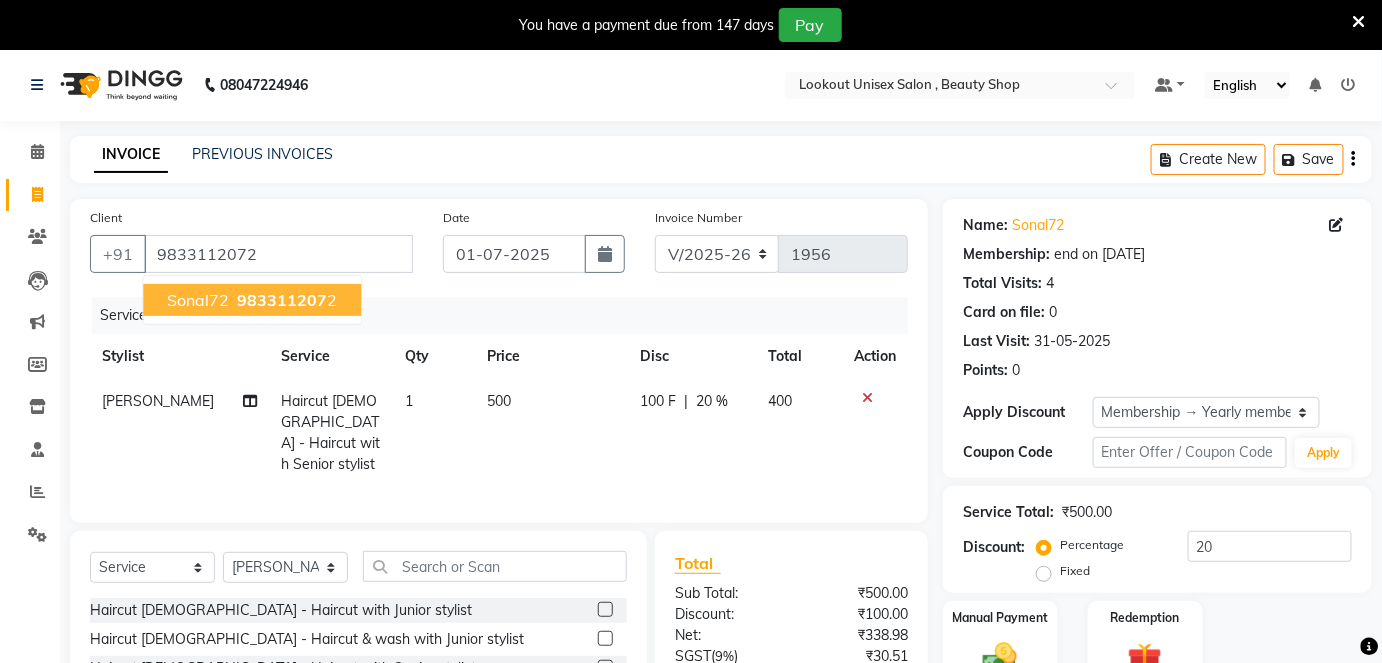 click on "Sonal72" at bounding box center (198, 300) 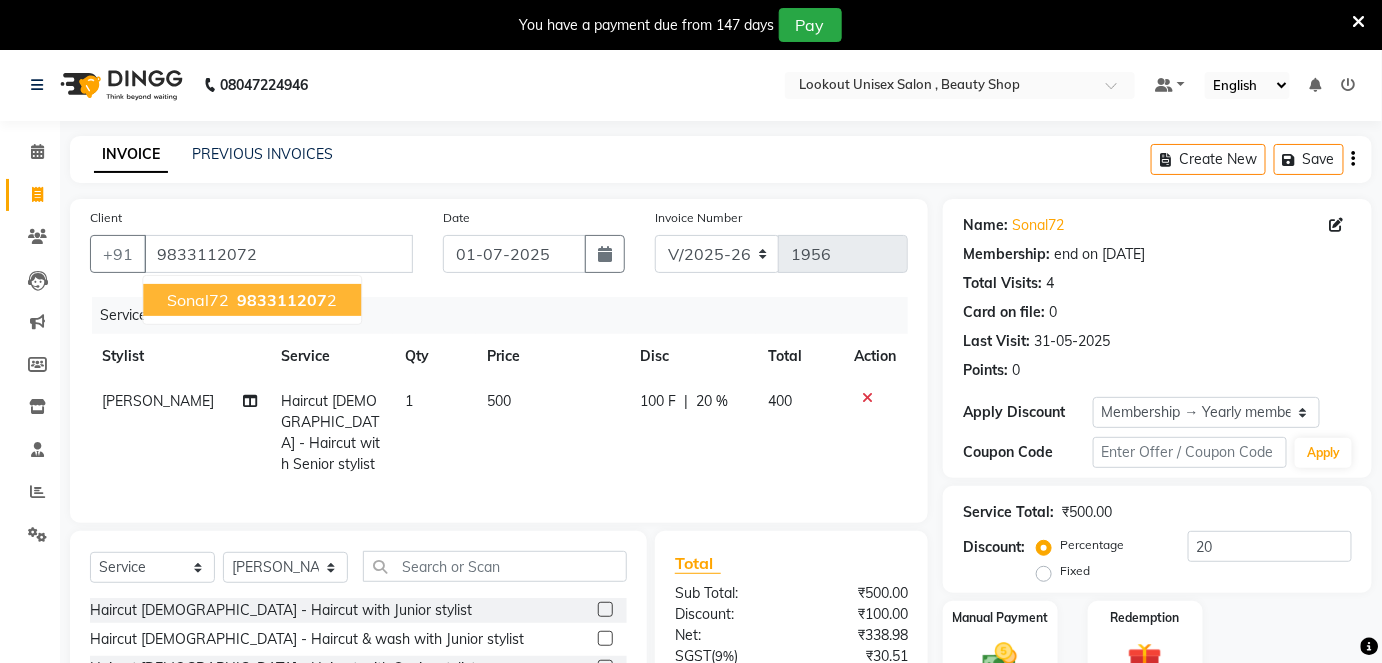 type on "0" 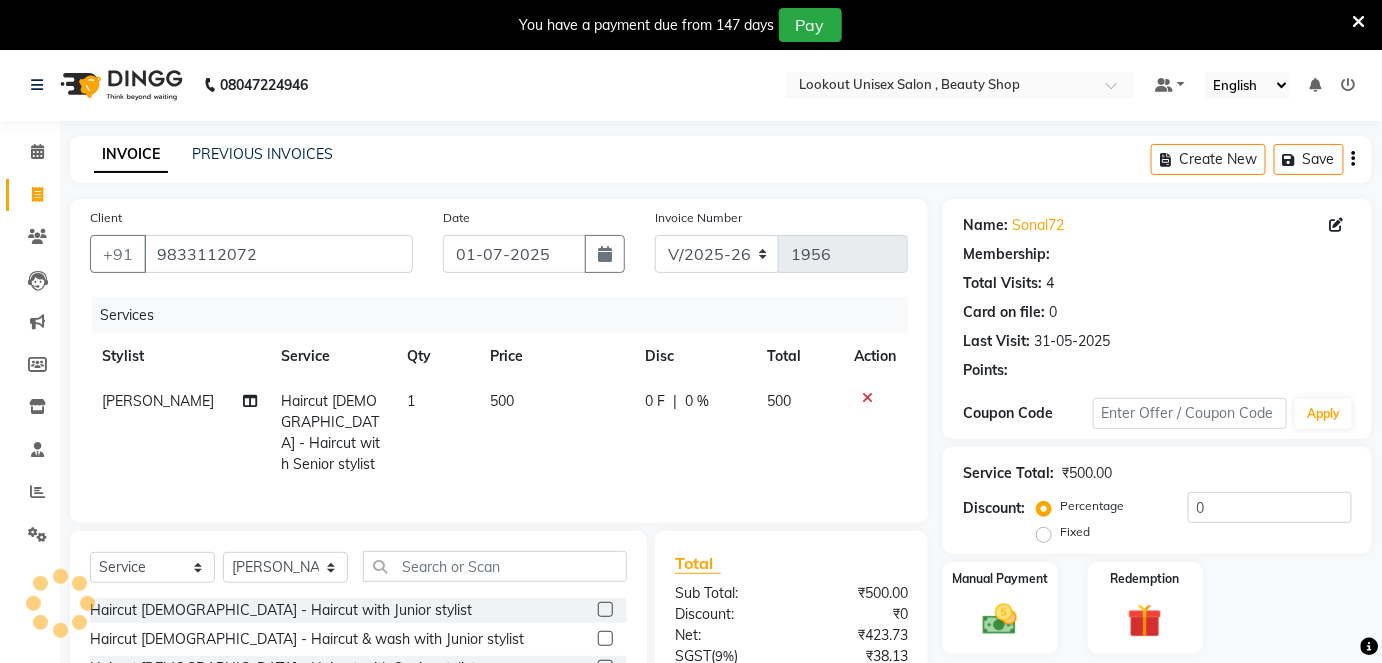 select on "1: Object" 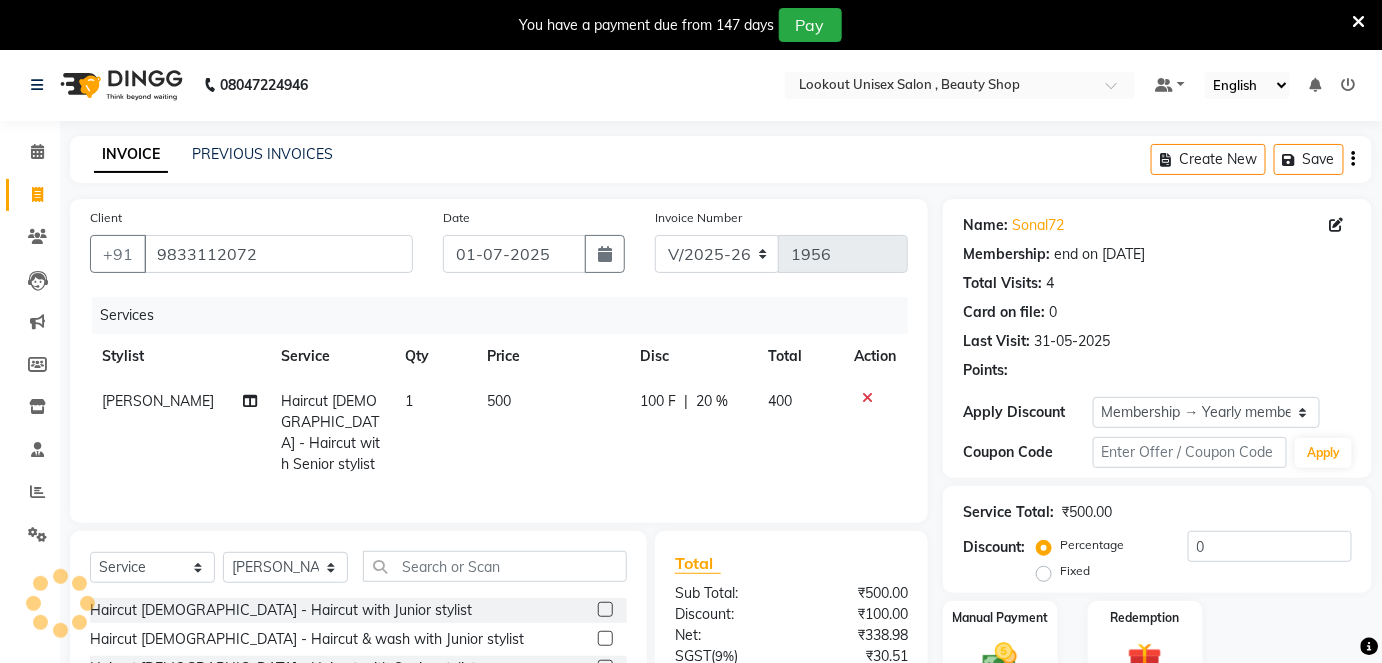 type on "20" 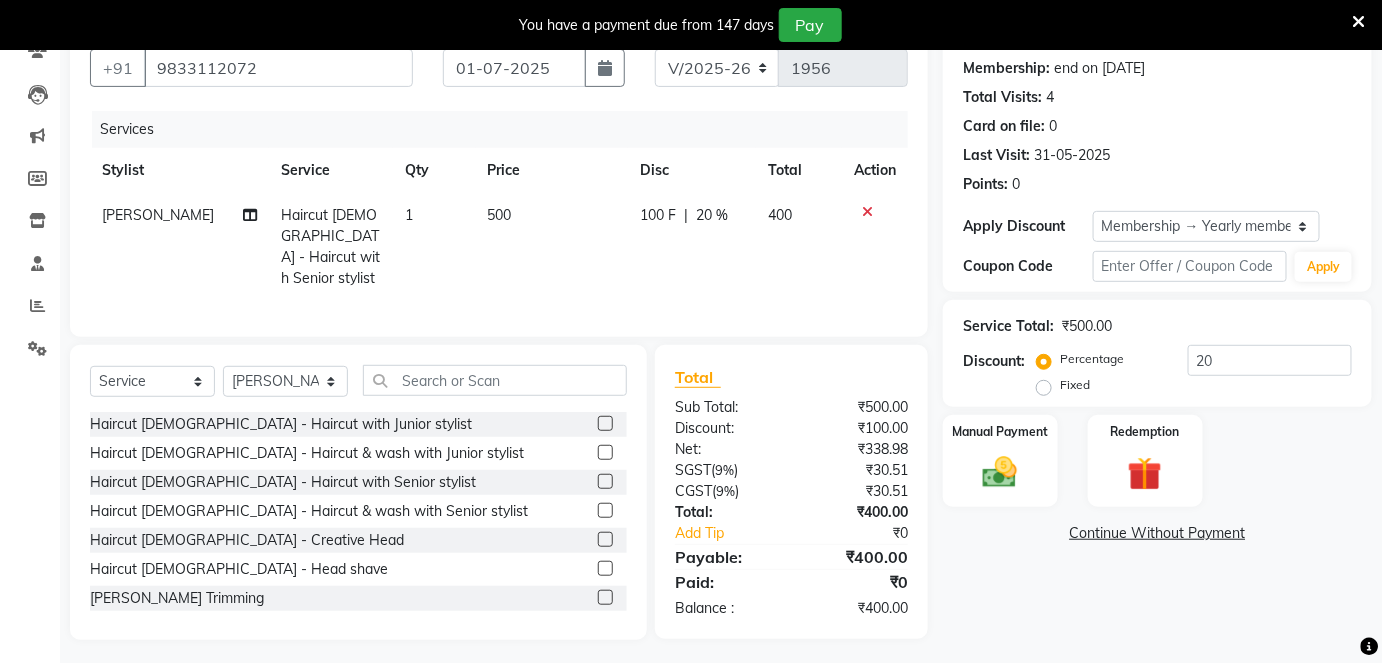 scroll, scrollTop: 0, scrollLeft: 0, axis: both 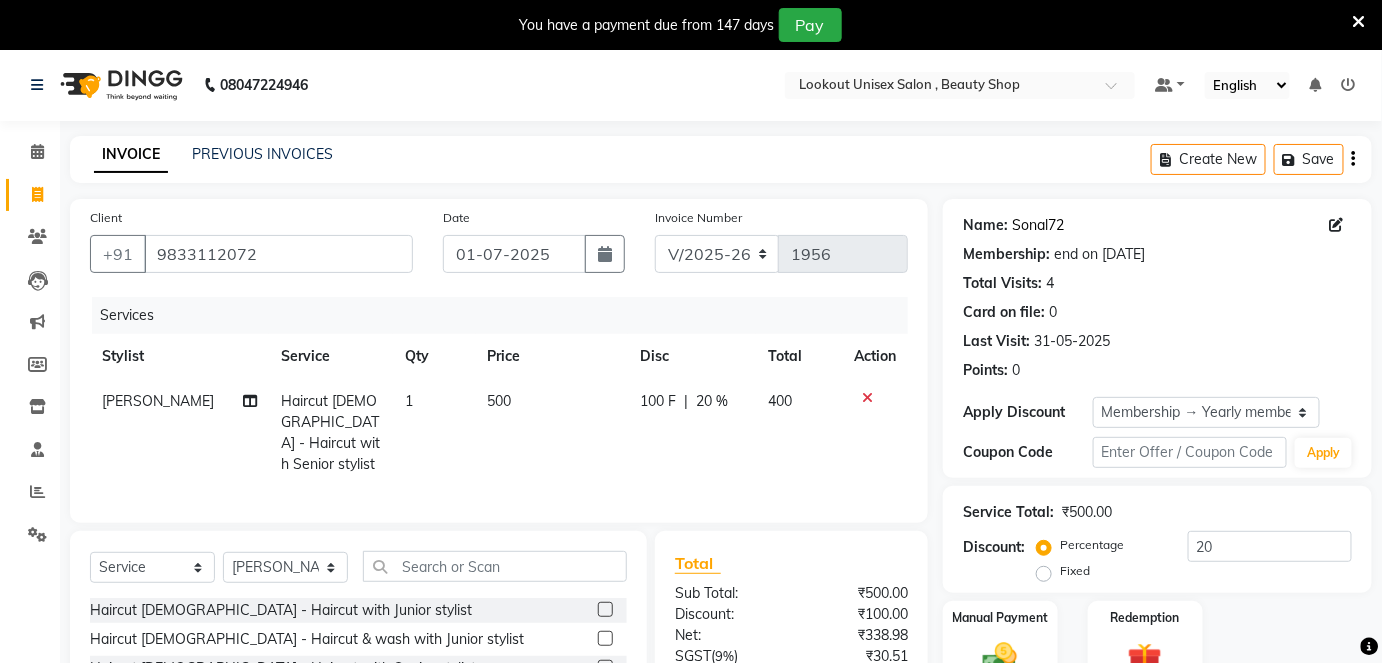 click on "Sonal72" 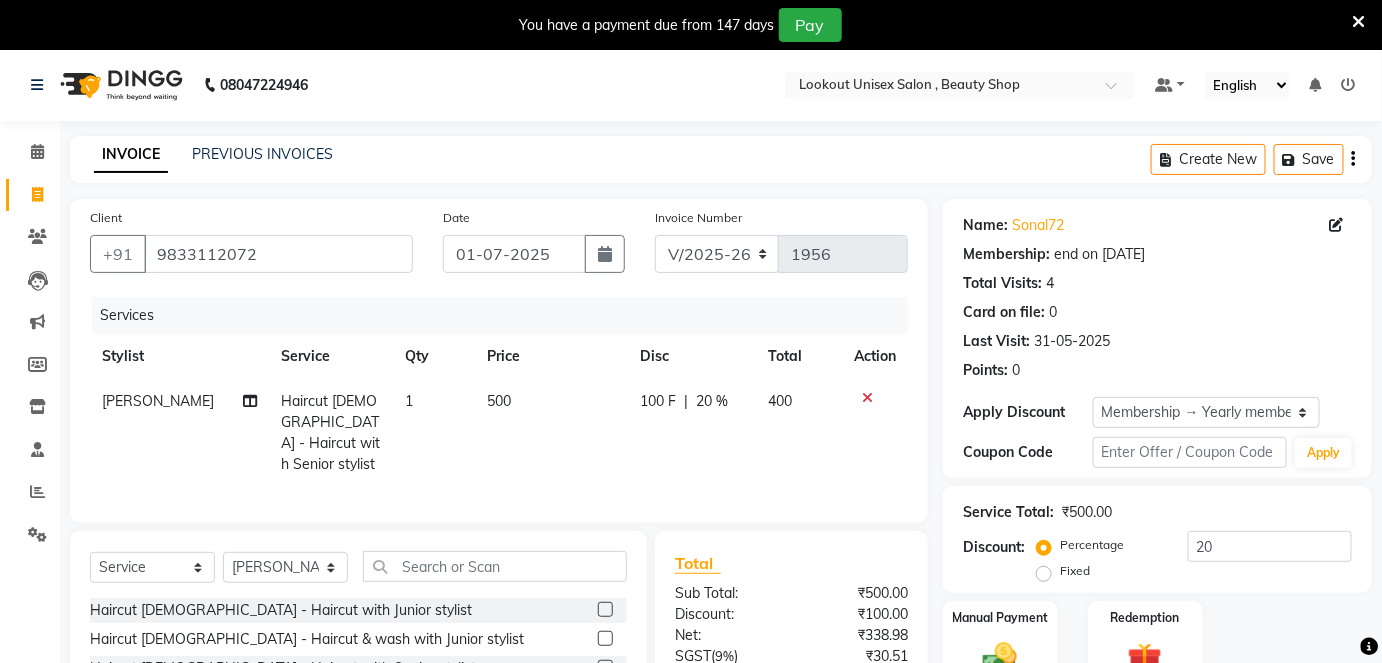 scroll, scrollTop: 186, scrollLeft: 0, axis: vertical 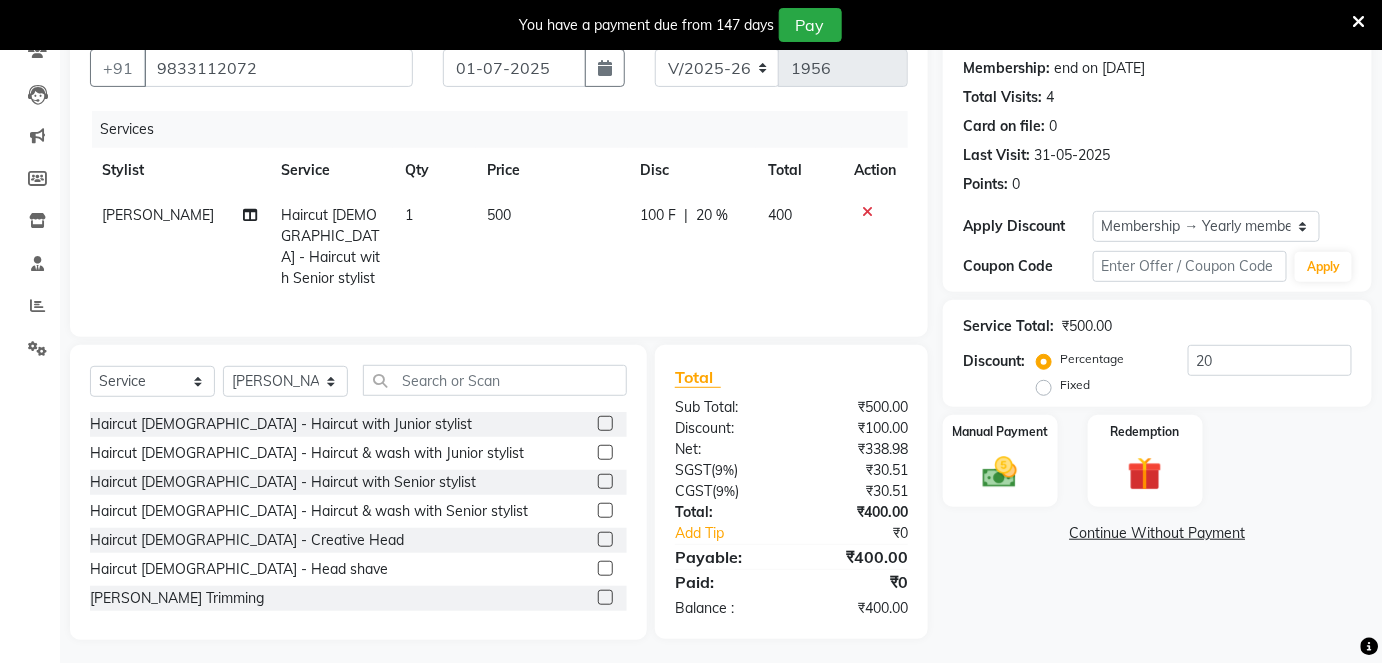 click on "500" 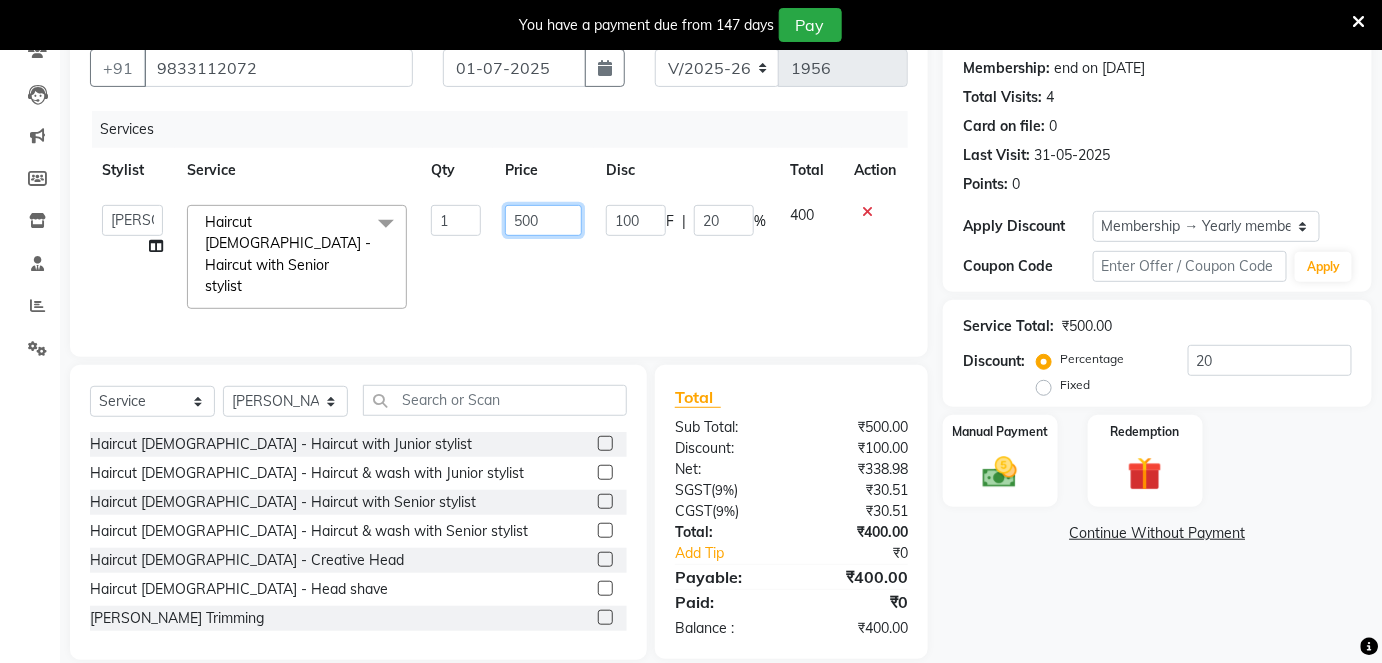 click on "500" 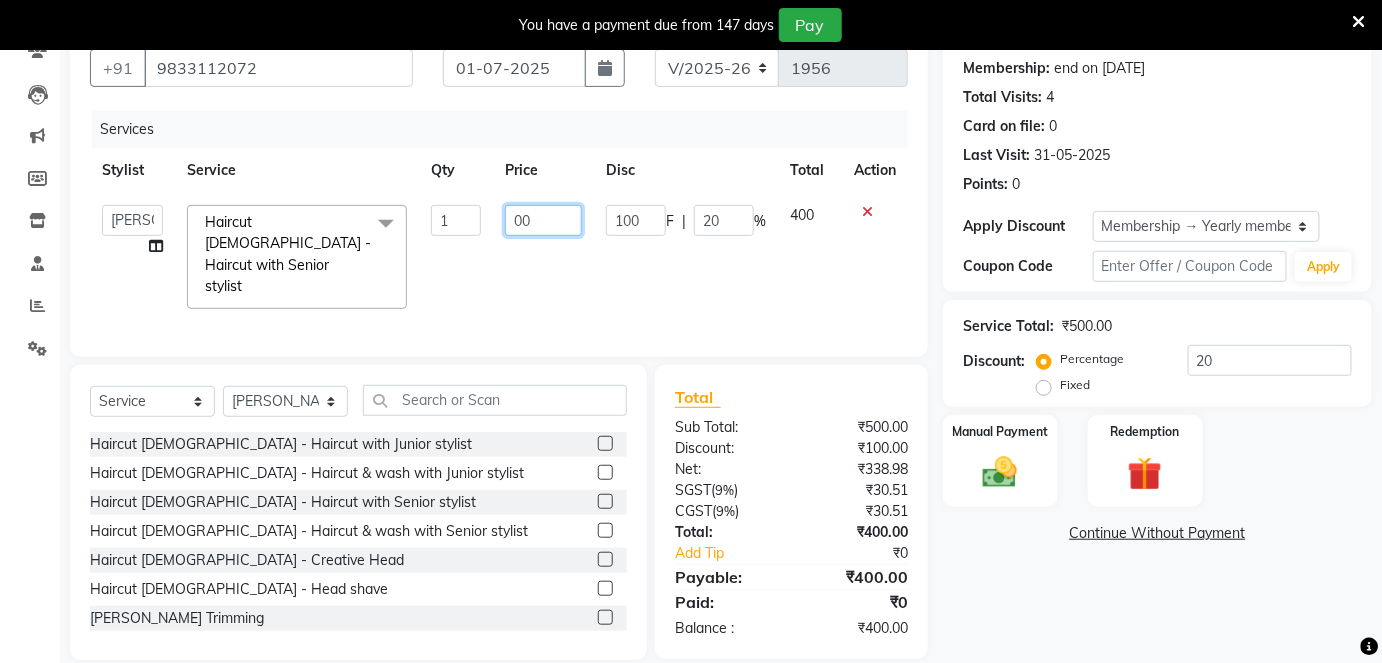 type on "300" 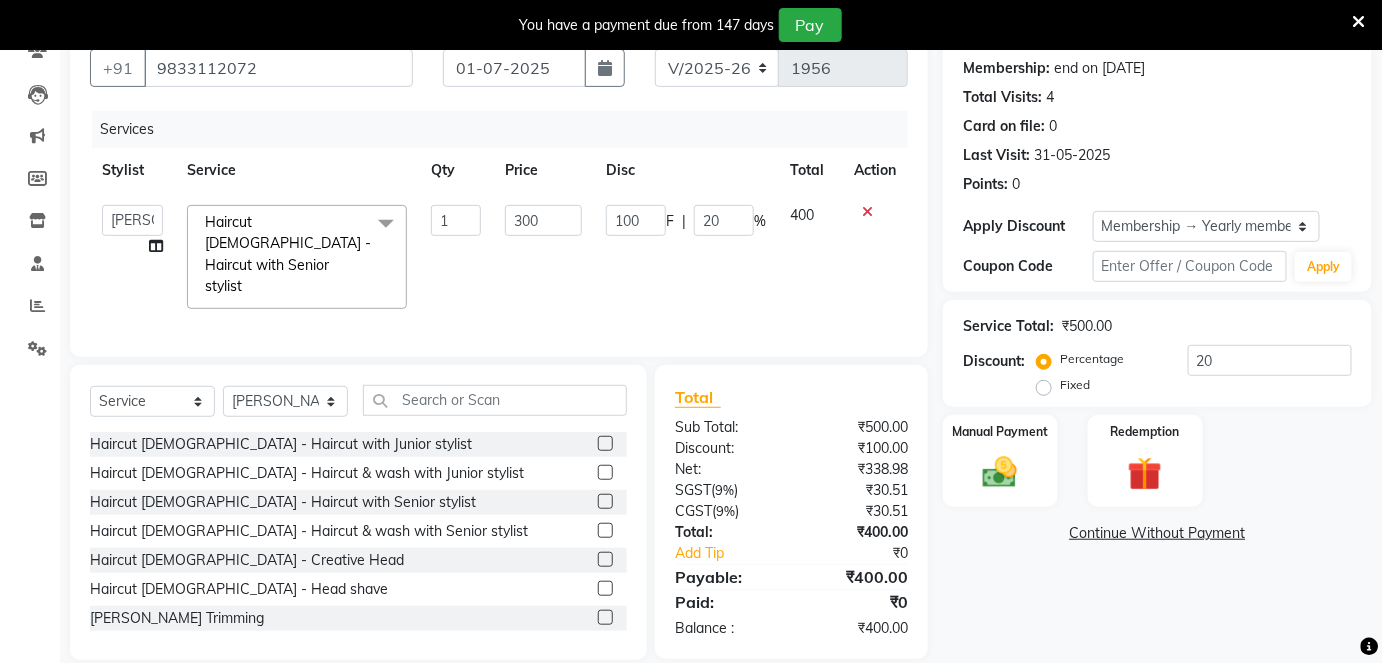 click on "300" 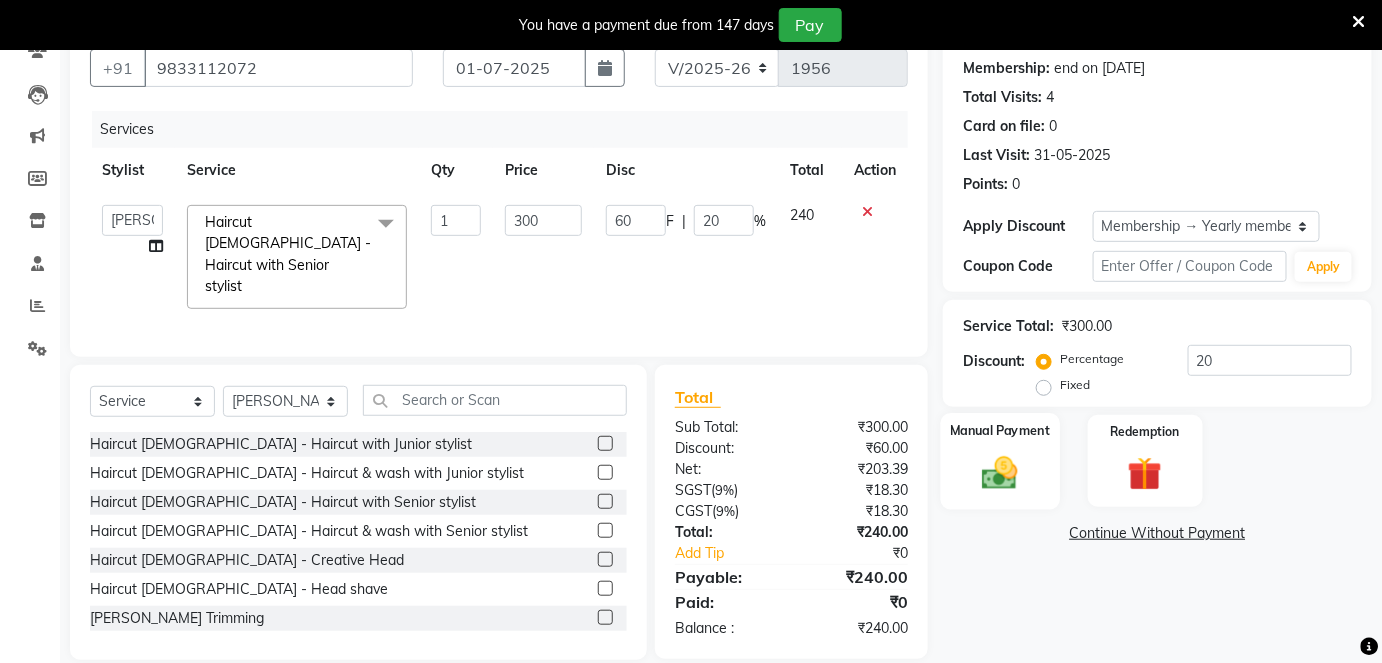 click 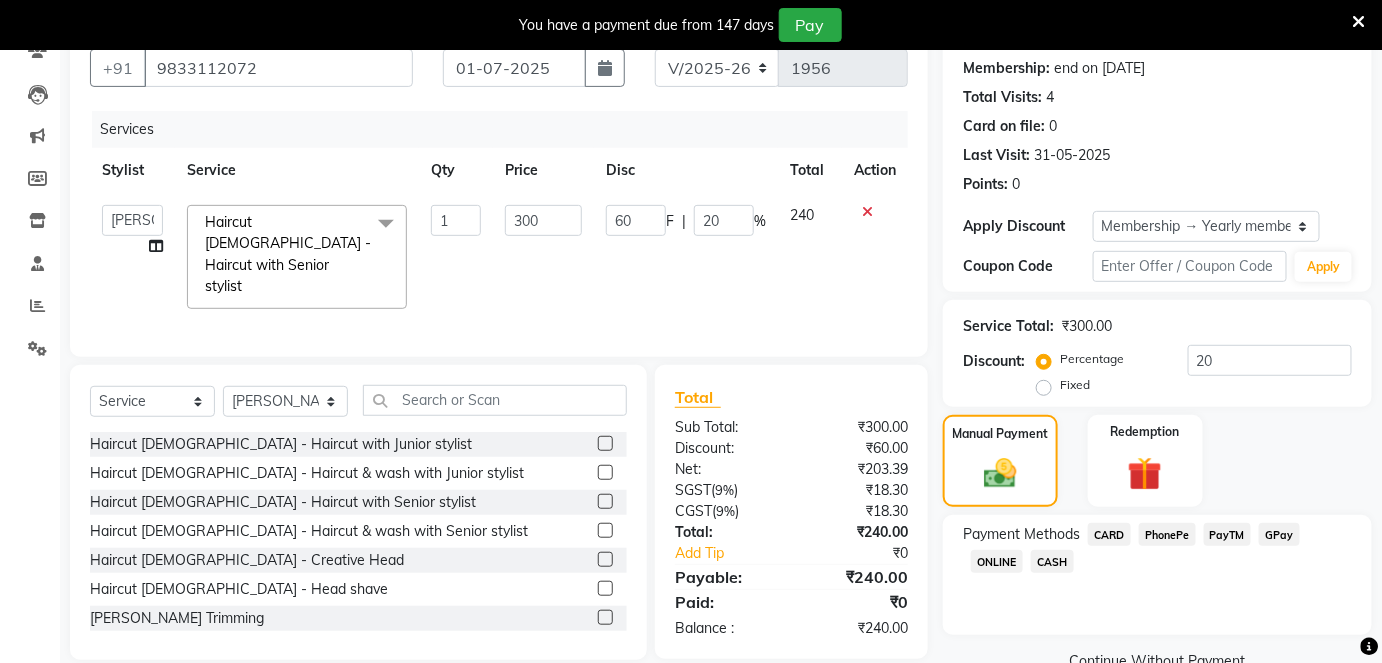 click on "CASH" 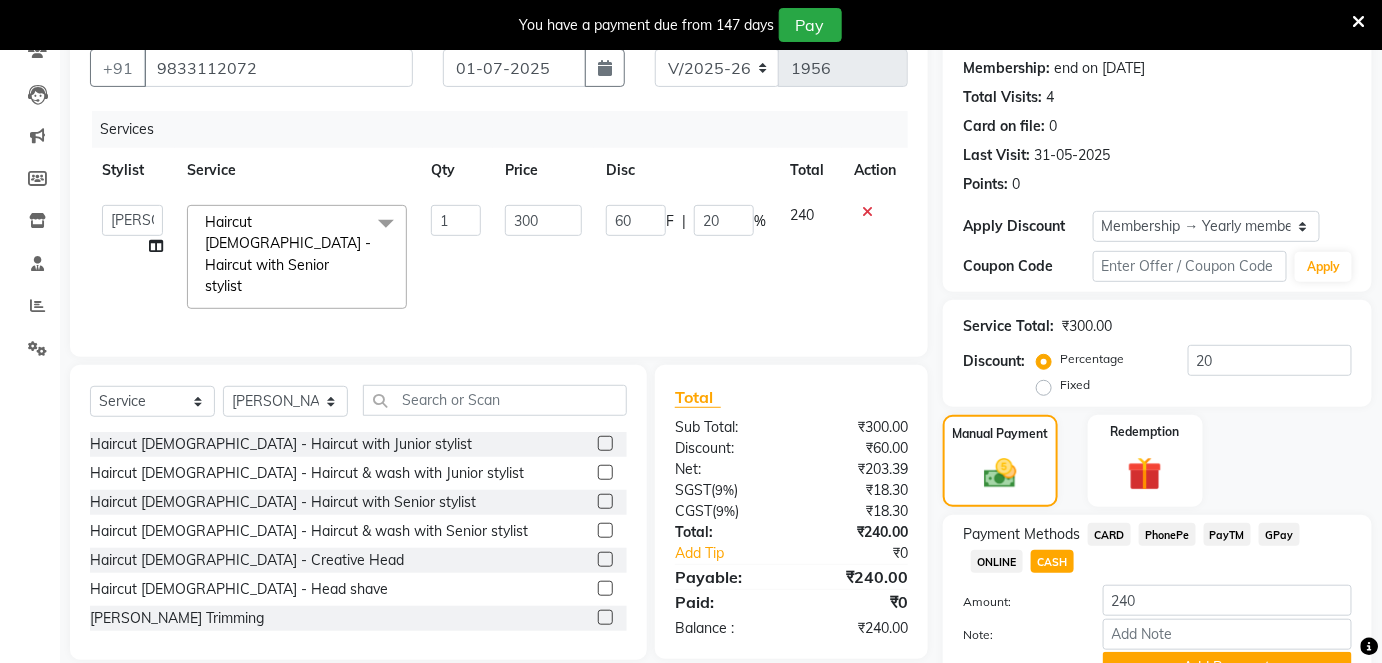 scroll, scrollTop: 284, scrollLeft: 0, axis: vertical 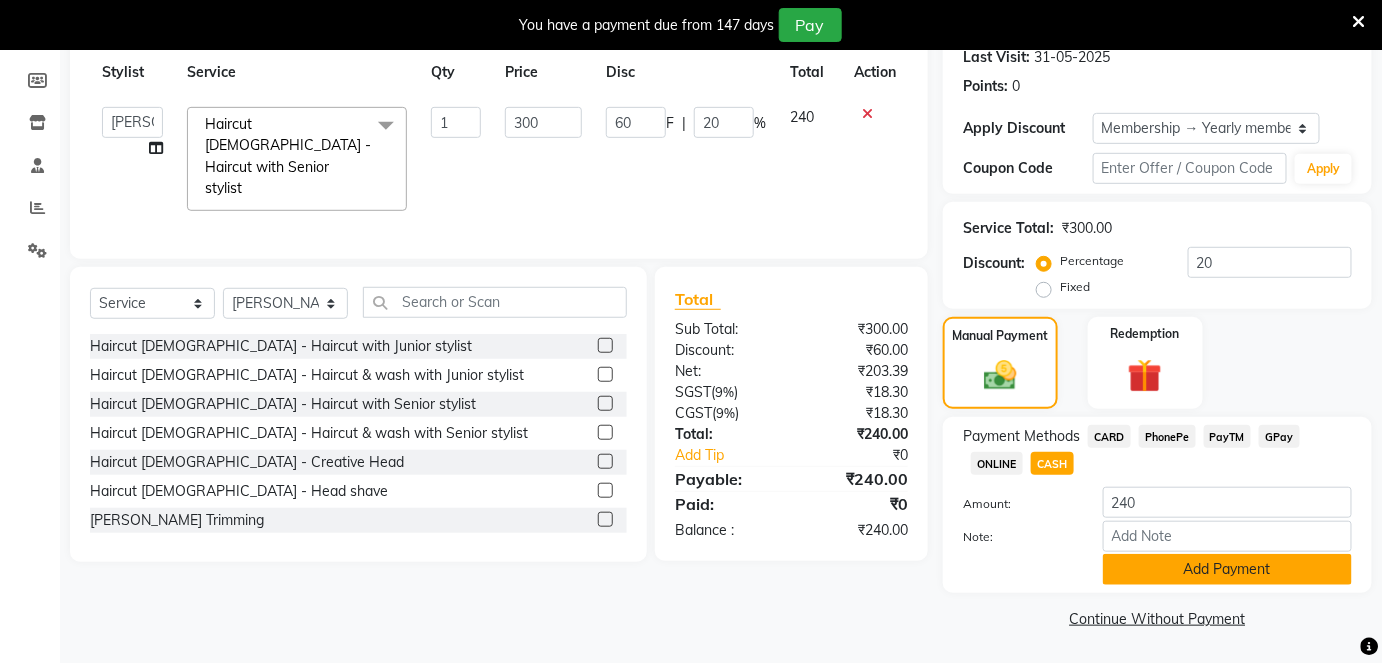 click on "Add Payment" 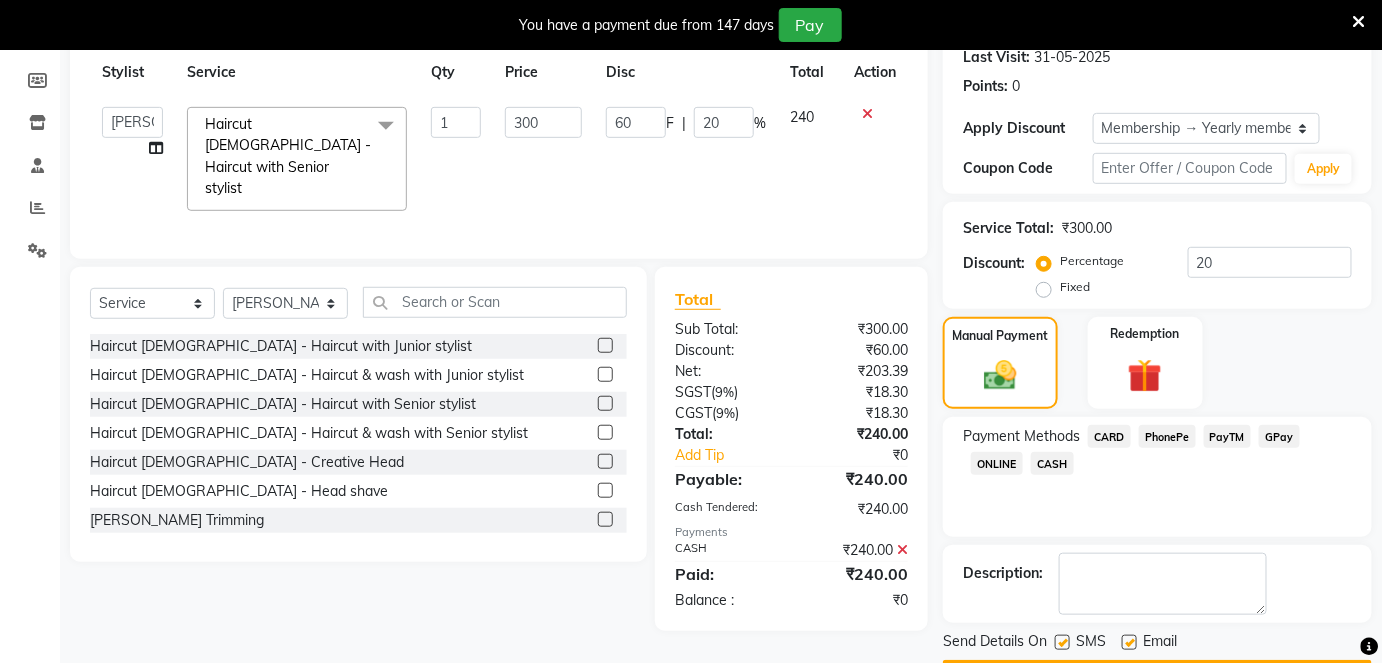 click 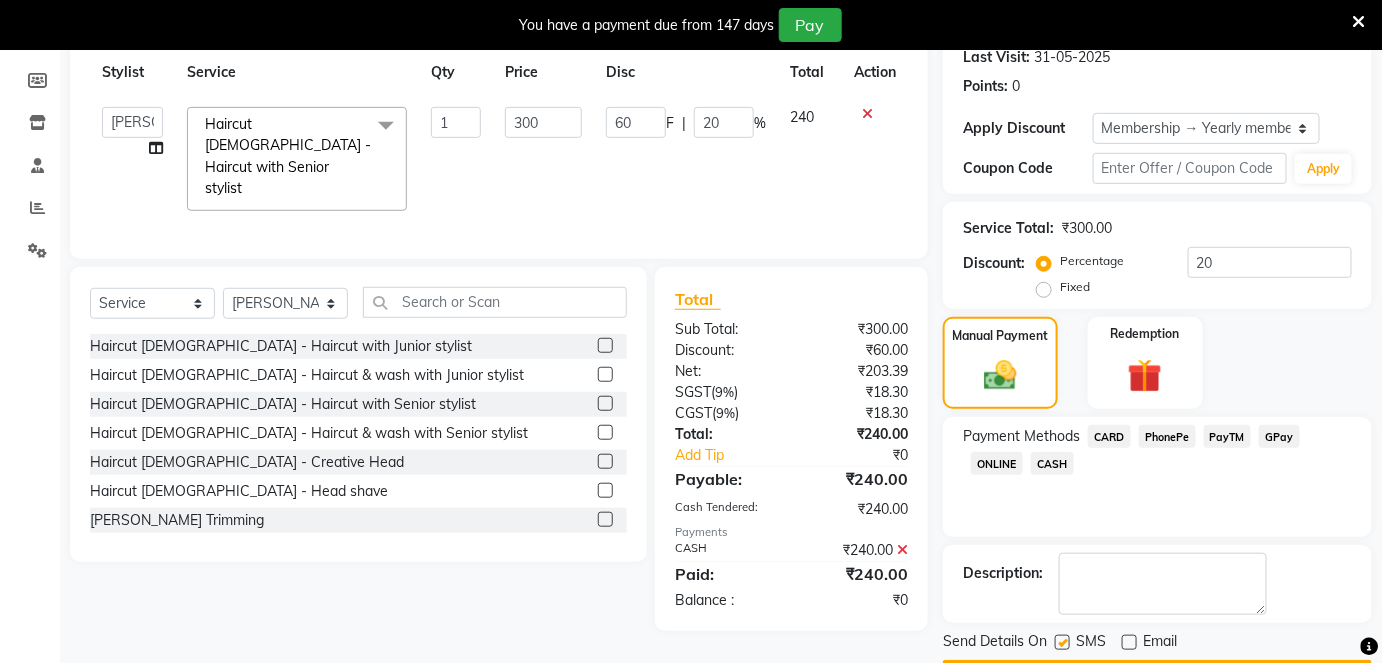 scroll, scrollTop: 340, scrollLeft: 0, axis: vertical 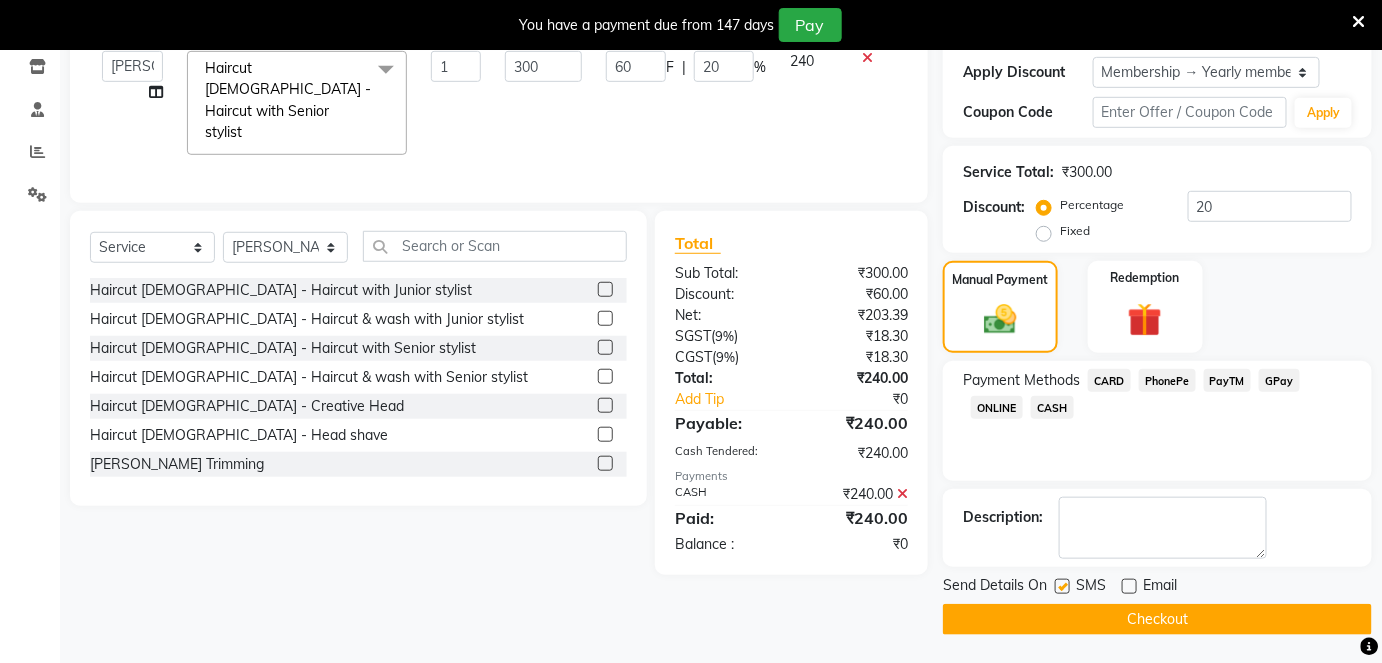 click on "Checkout" 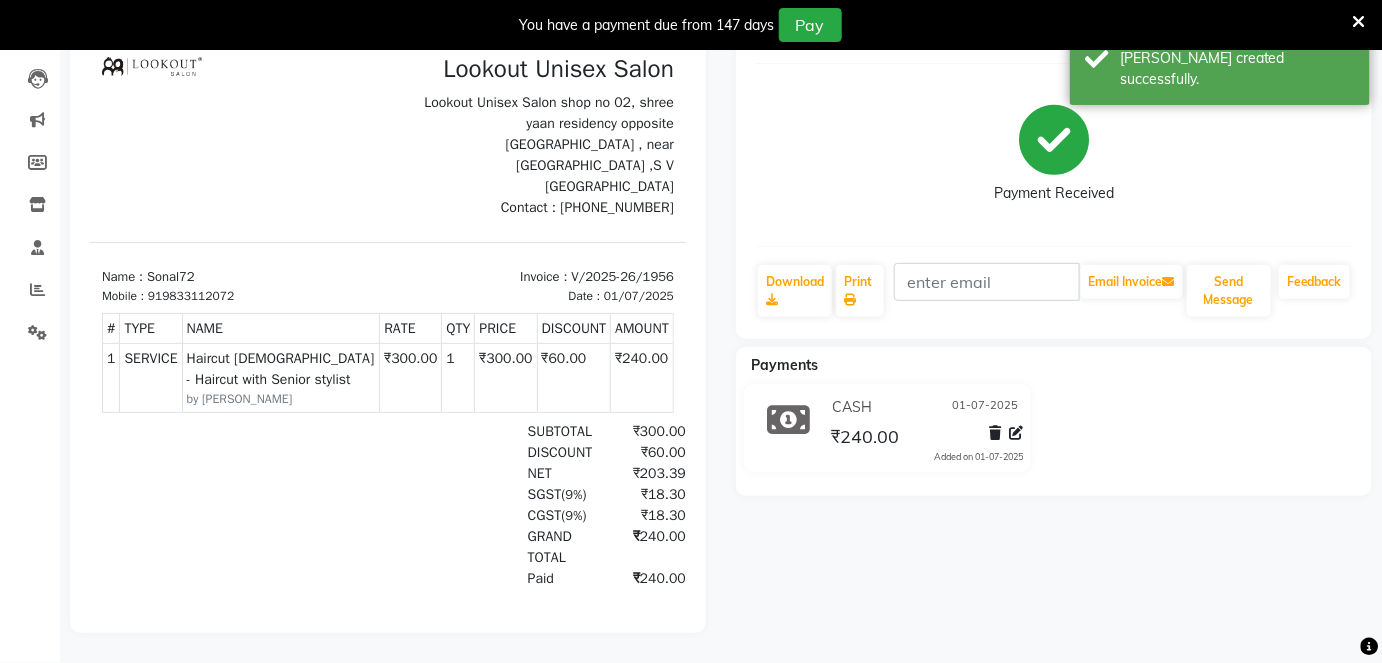 scroll, scrollTop: 0, scrollLeft: 0, axis: both 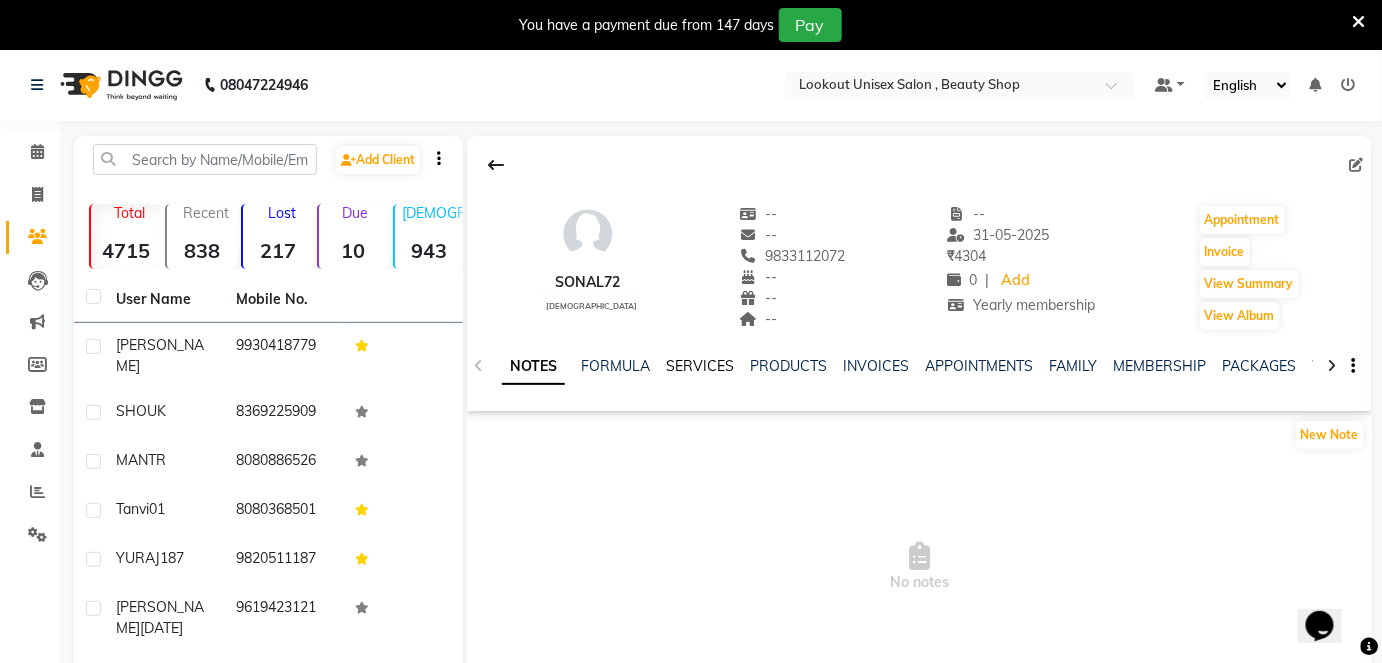 click on "SERVICES" 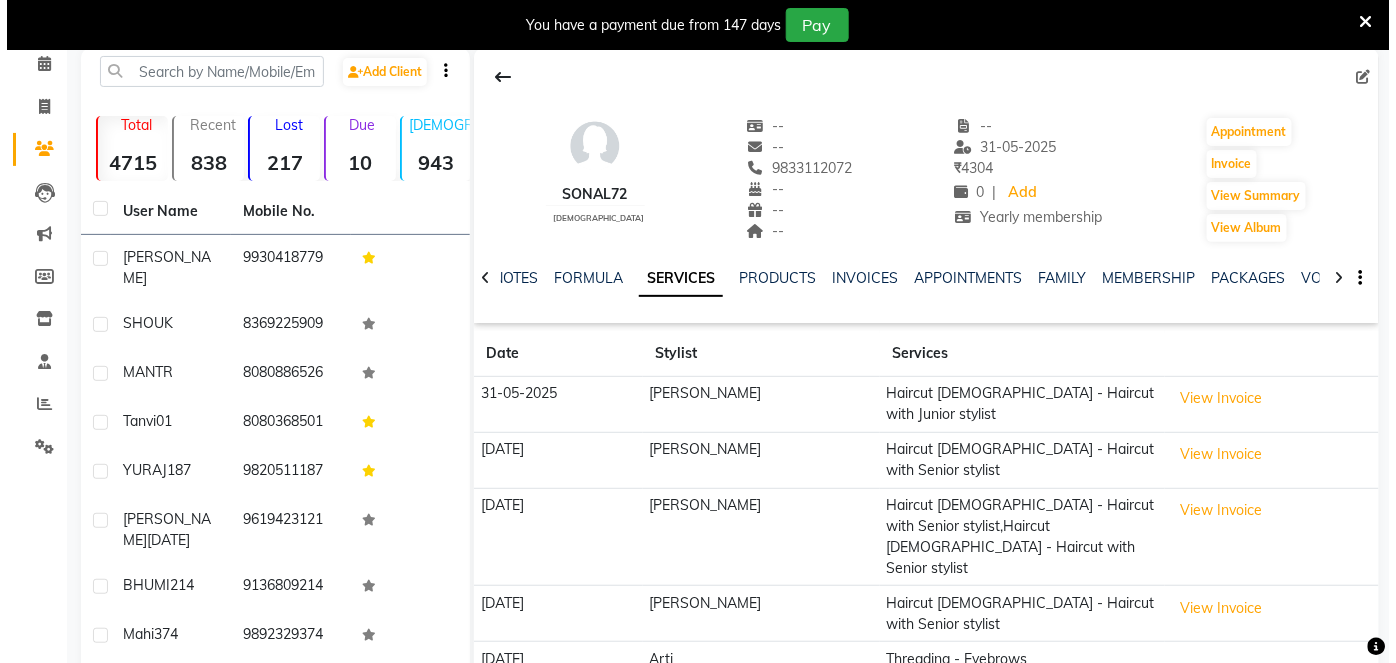 scroll, scrollTop: 90, scrollLeft: 0, axis: vertical 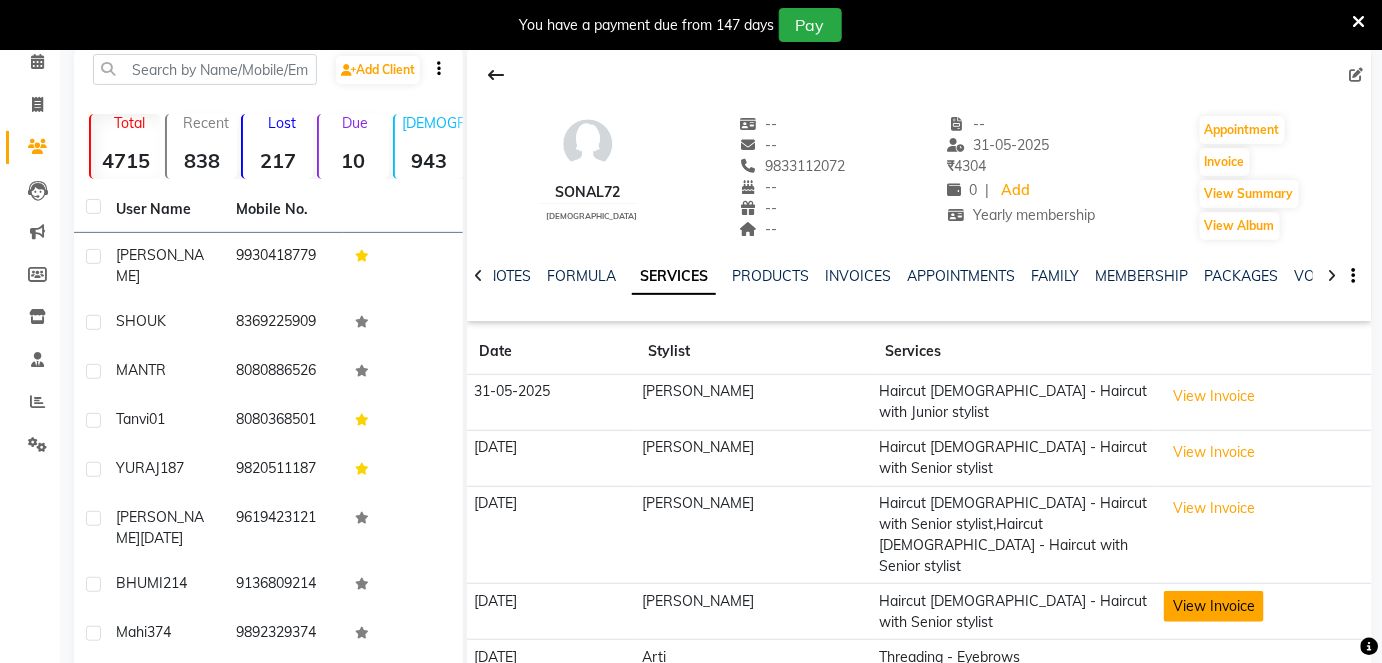 click on "View Invoice" 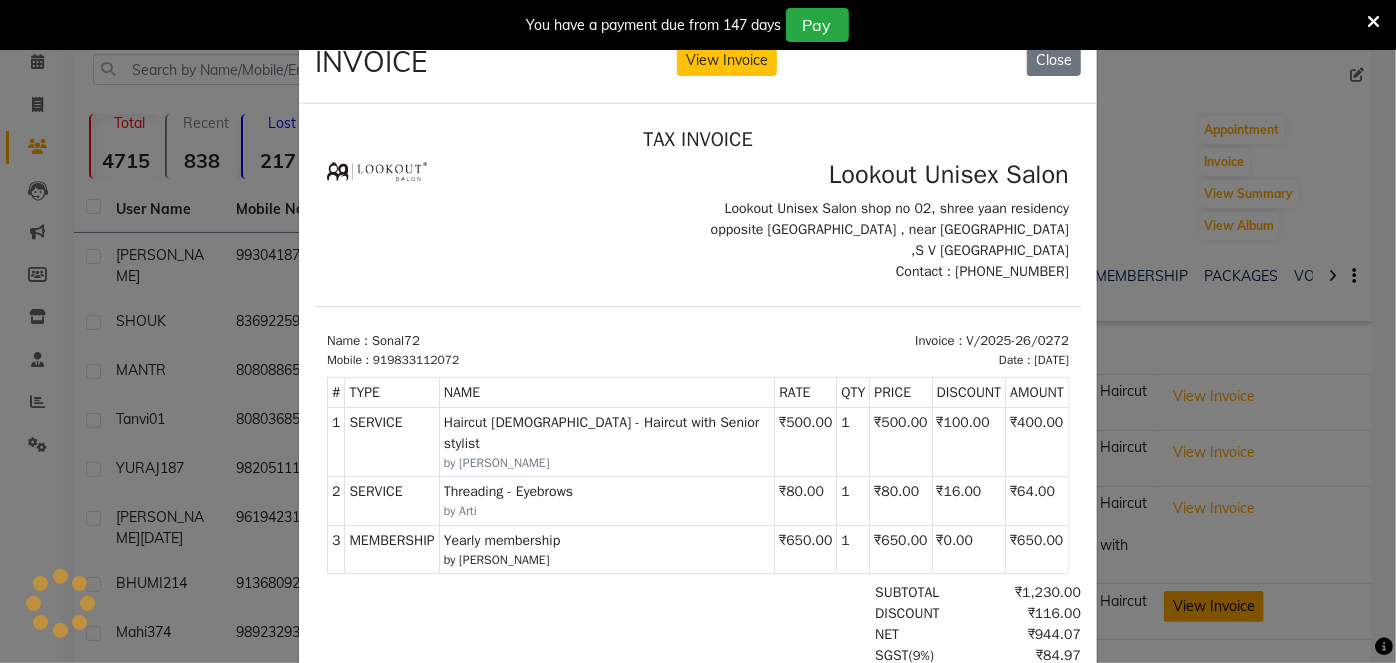 scroll, scrollTop: 0, scrollLeft: 0, axis: both 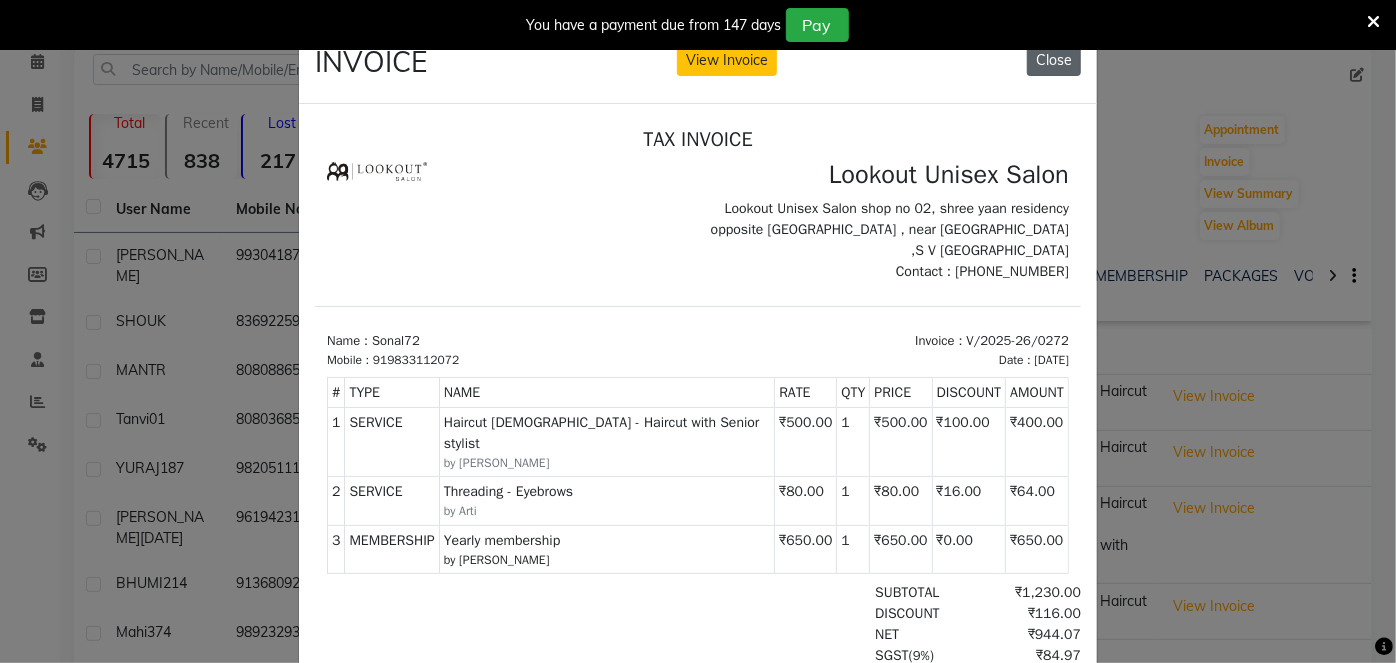 click on "Close" 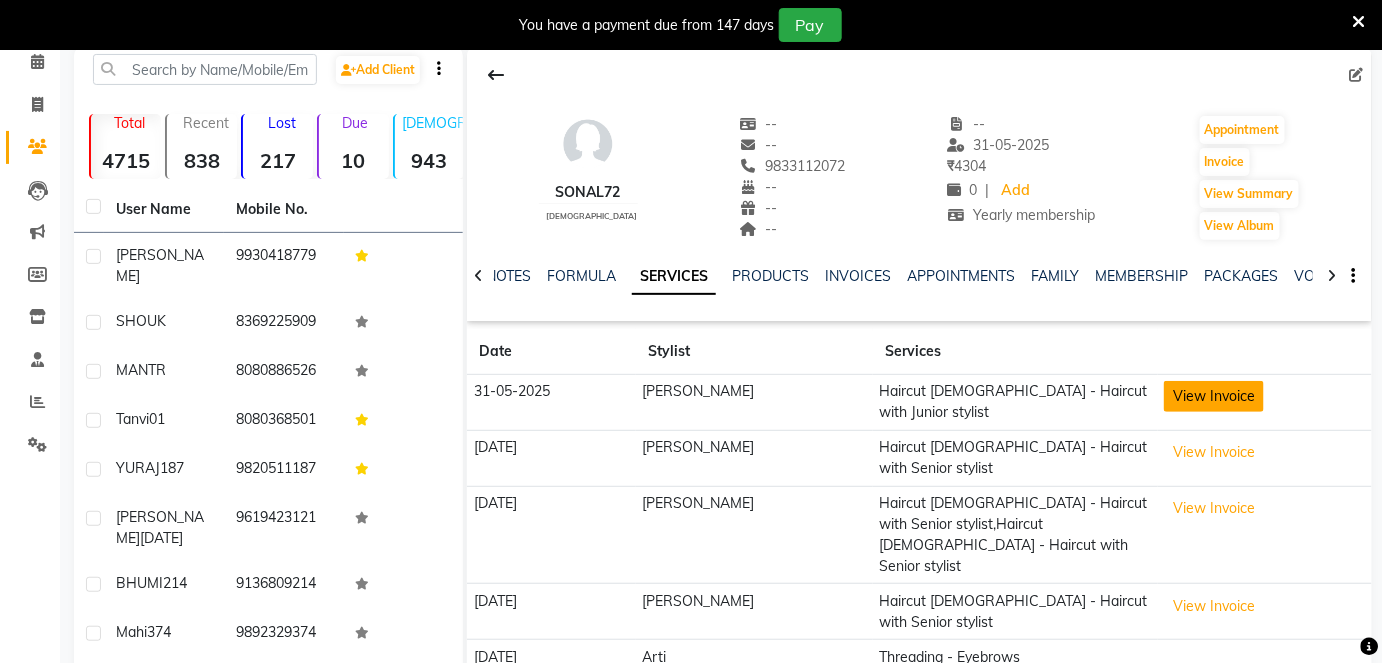 click on "View Invoice" 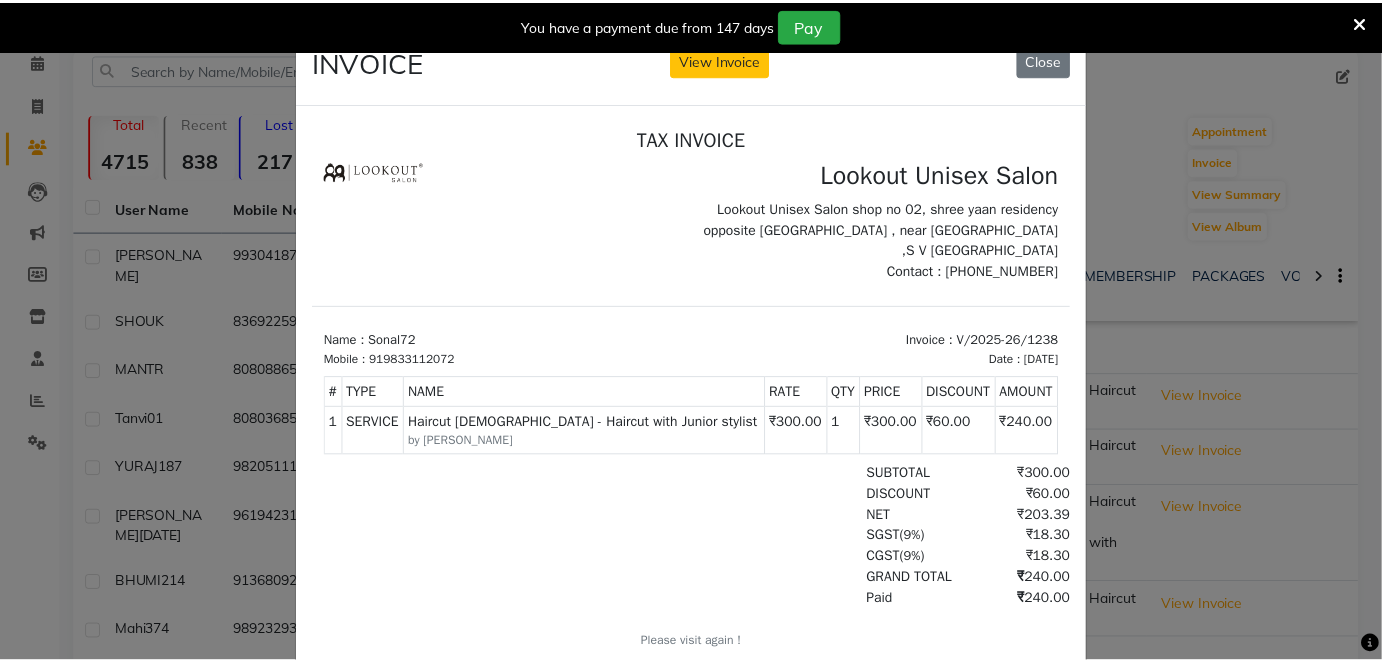 scroll, scrollTop: 15, scrollLeft: 0, axis: vertical 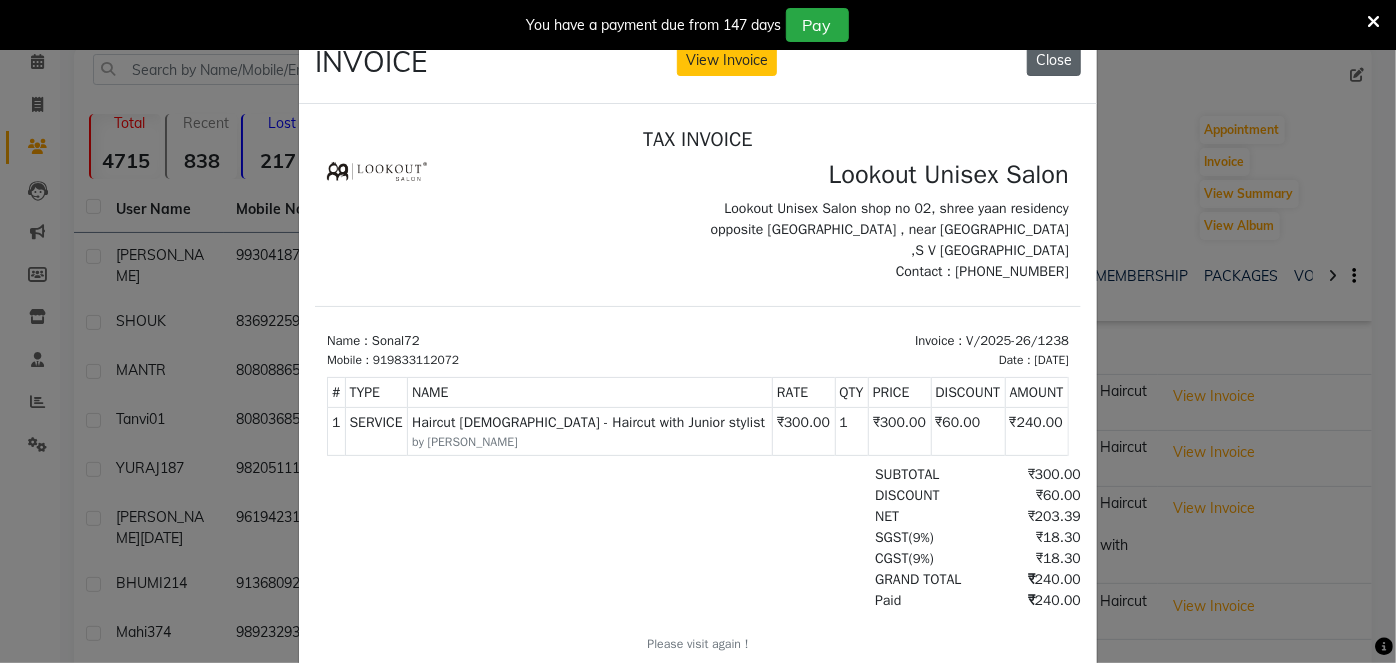 click on "Close" 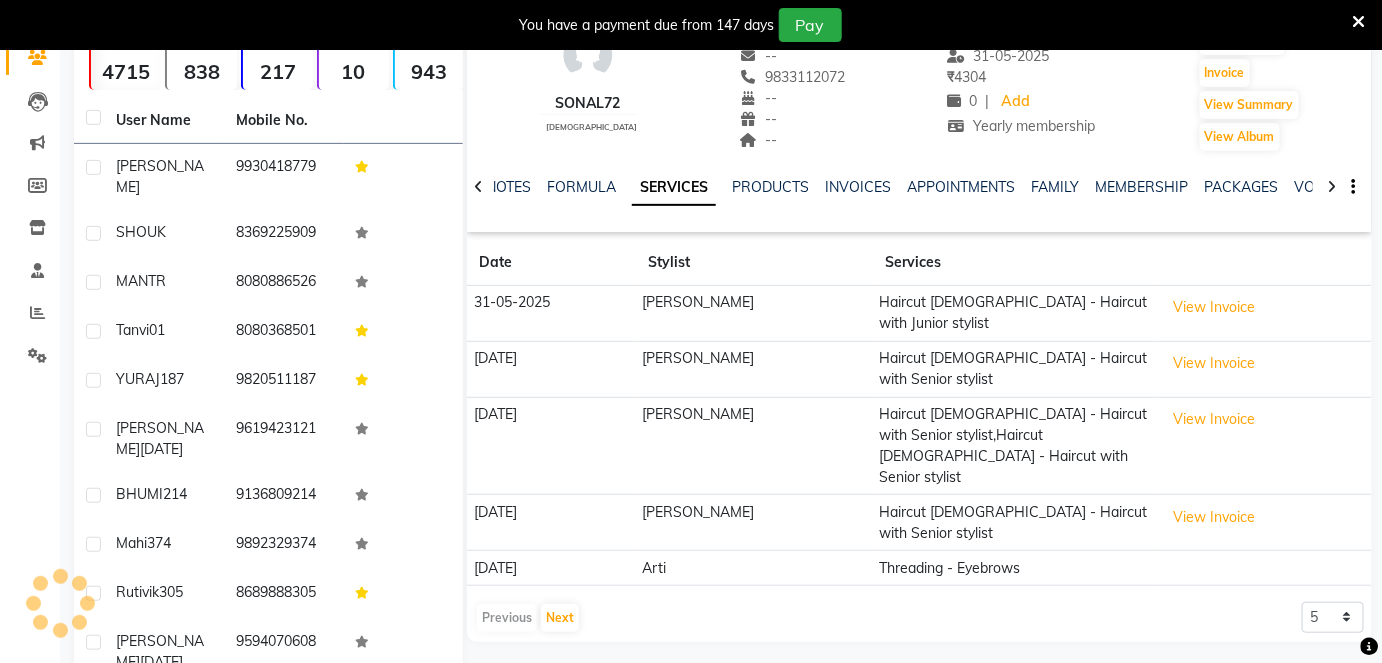scroll, scrollTop: 181, scrollLeft: 0, axis: vertical 